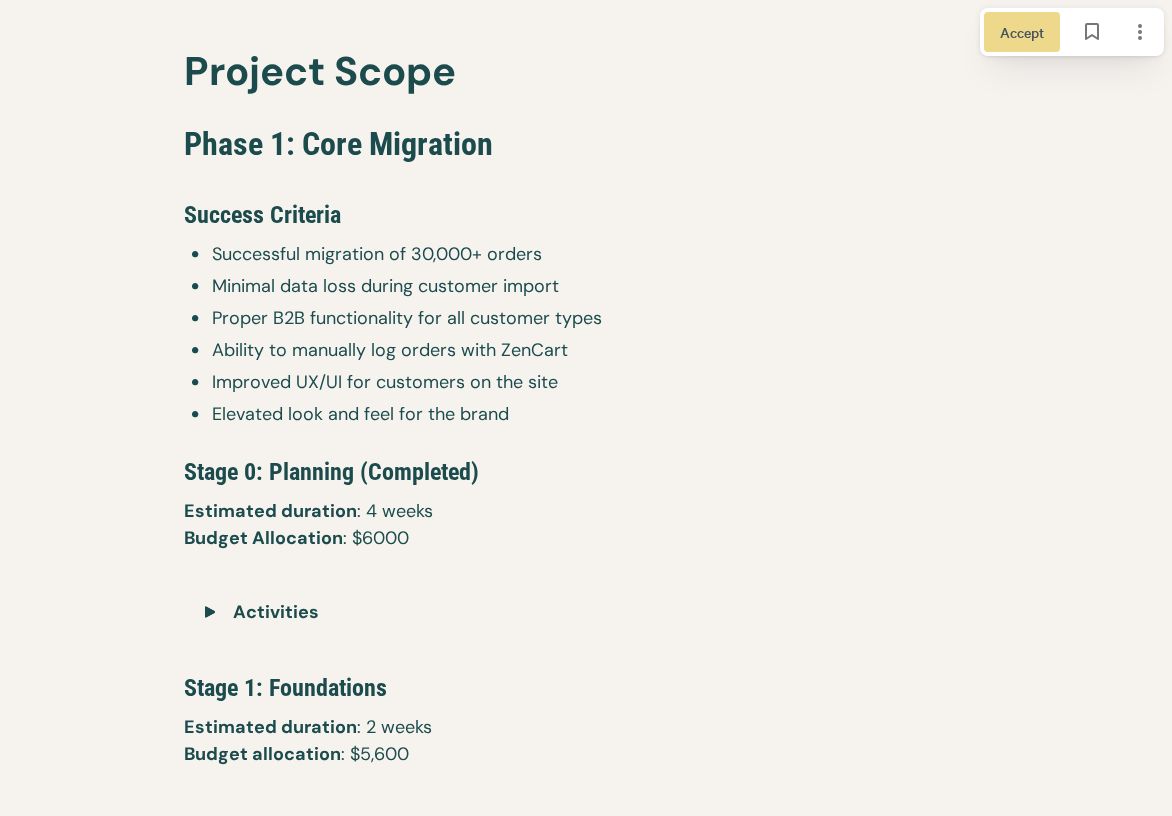 scroll, scrollTop: 1325, scrollLeft: 0, axis: vertical 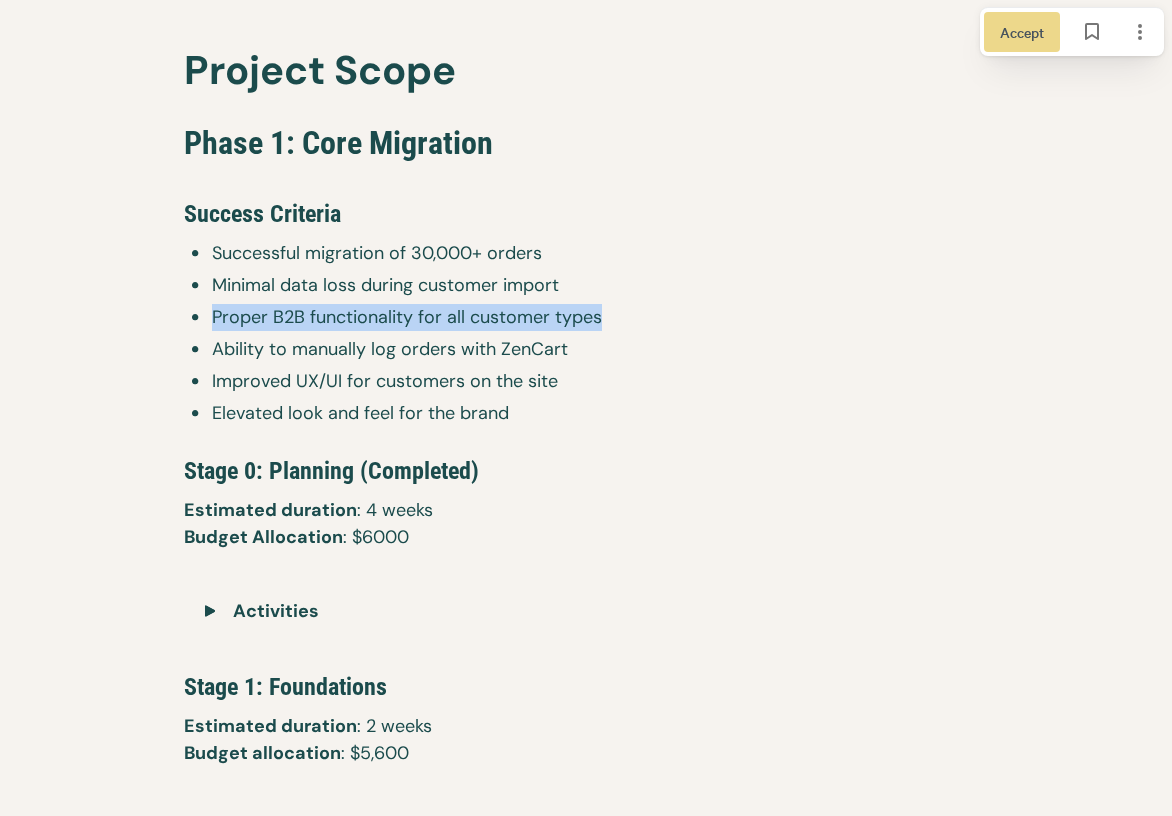 drag, startPoint x: 209, startPoint y: 308, endPoint x: 617, endPoint y: 306, distance: 408.0049 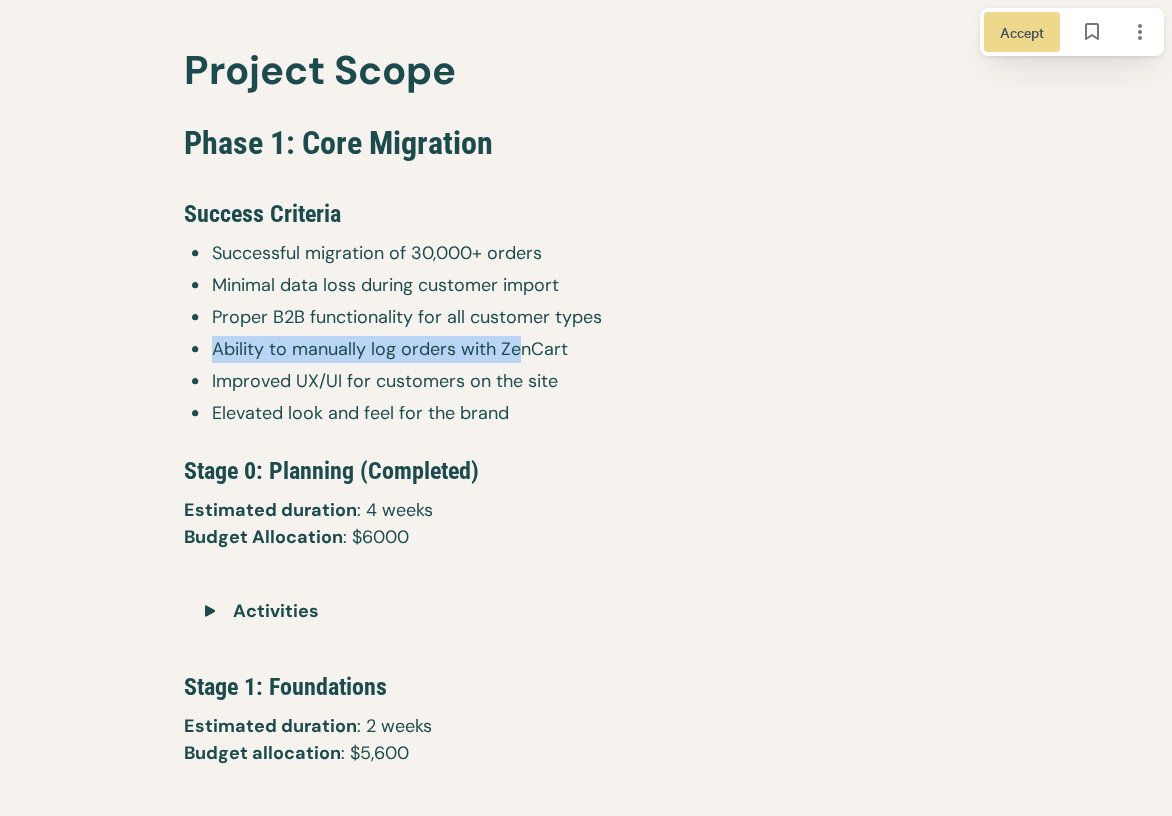 drag, startPoint x: 217, startPoint y: 346, endPoint x: 516, endPoint y: 345, distance: 299.00168 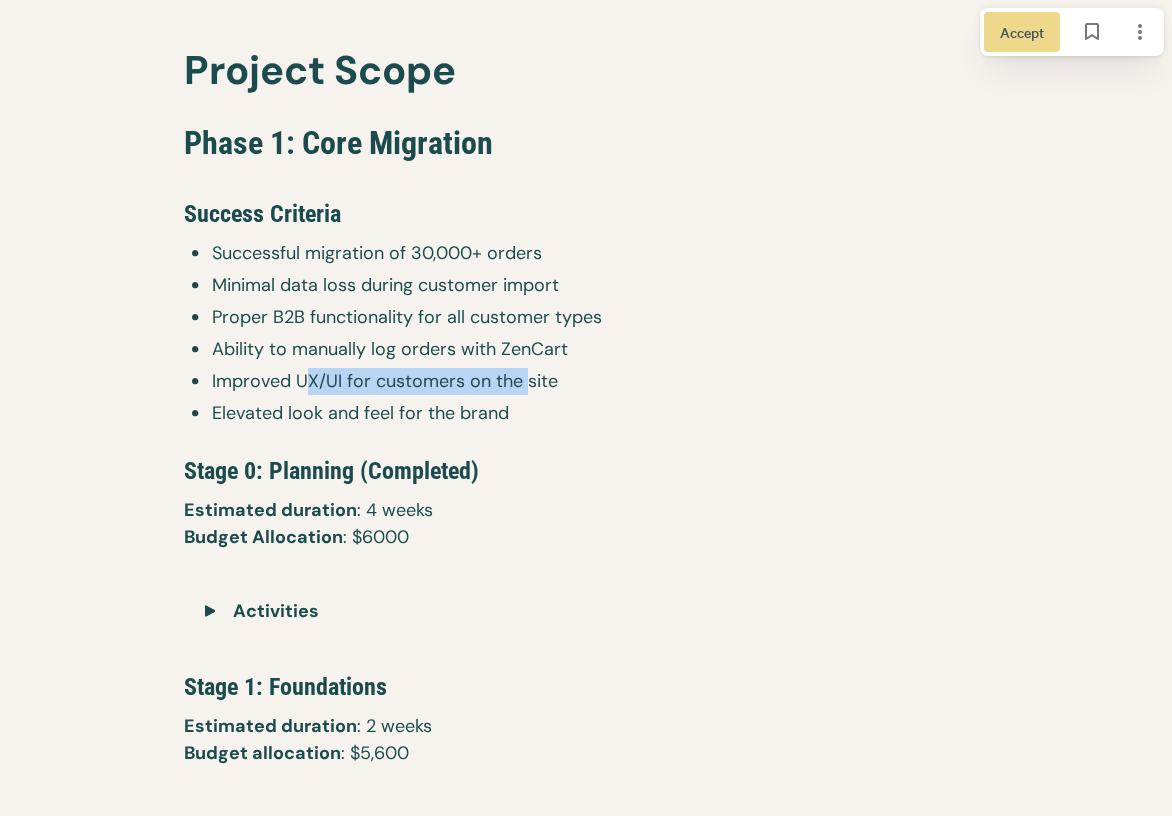drag, startPoint x: 527, startPoint y: 377, endPoint x: 308, endPoint y: 377, distance: 219 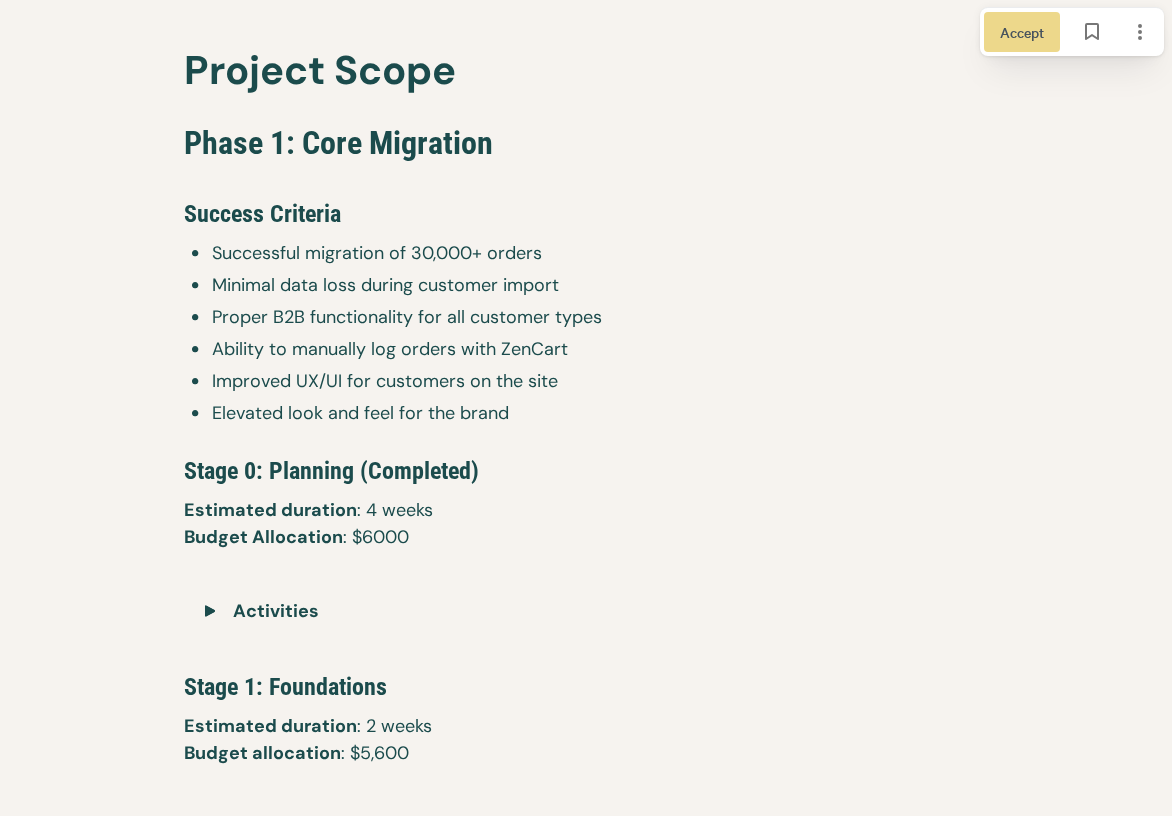 click on "Improved UX/UI for customers on the site" at bounding box center (600, 381) 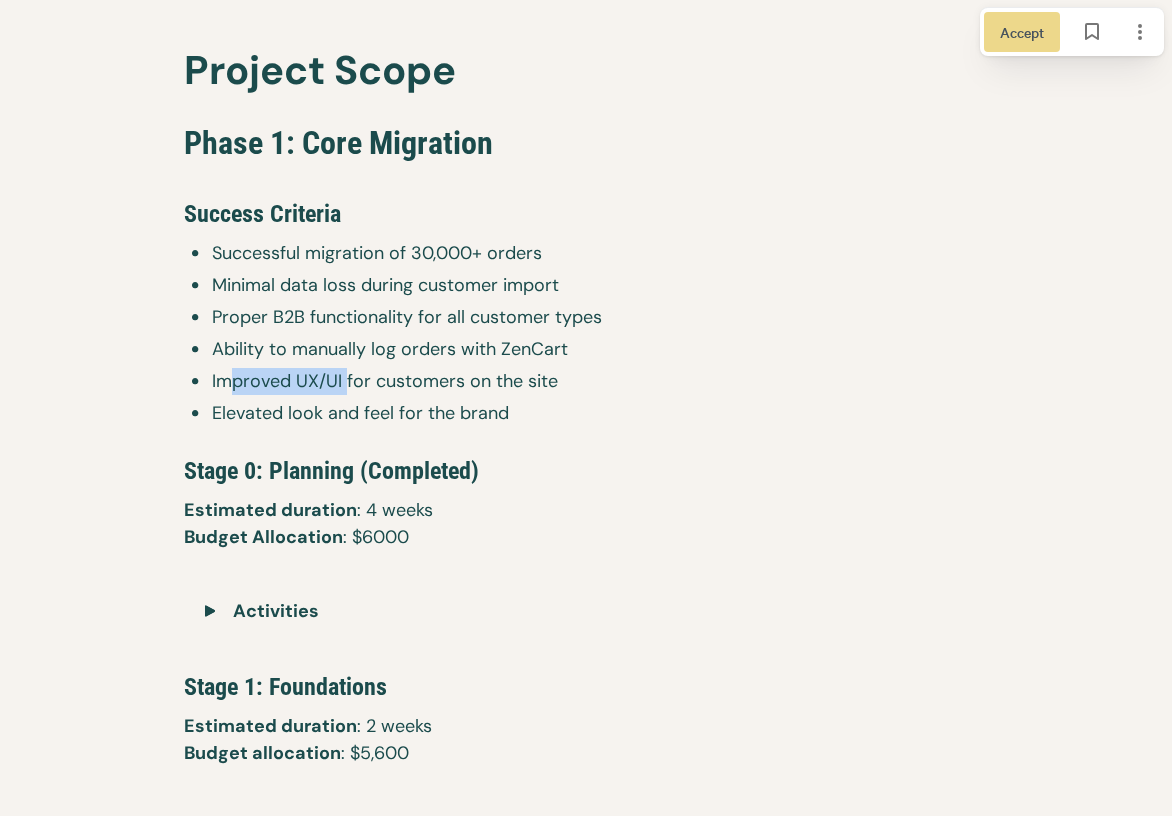 drag, startPoint x: 231, startPoint y: 383, endPoint x: 345, endPoint y: 383, distance: 114 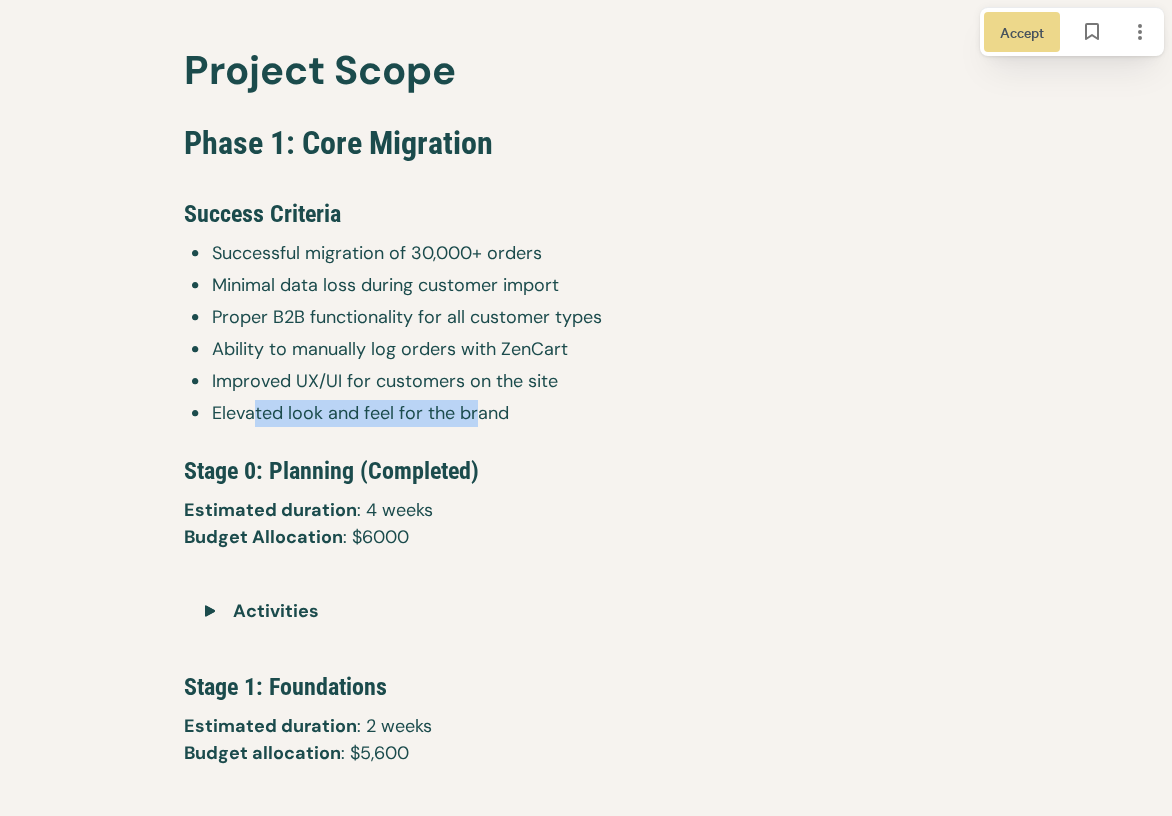drag, startPoint x: 250, startPoint y: 408, endPoint x: 487, endPoint y: 408, distance: 237 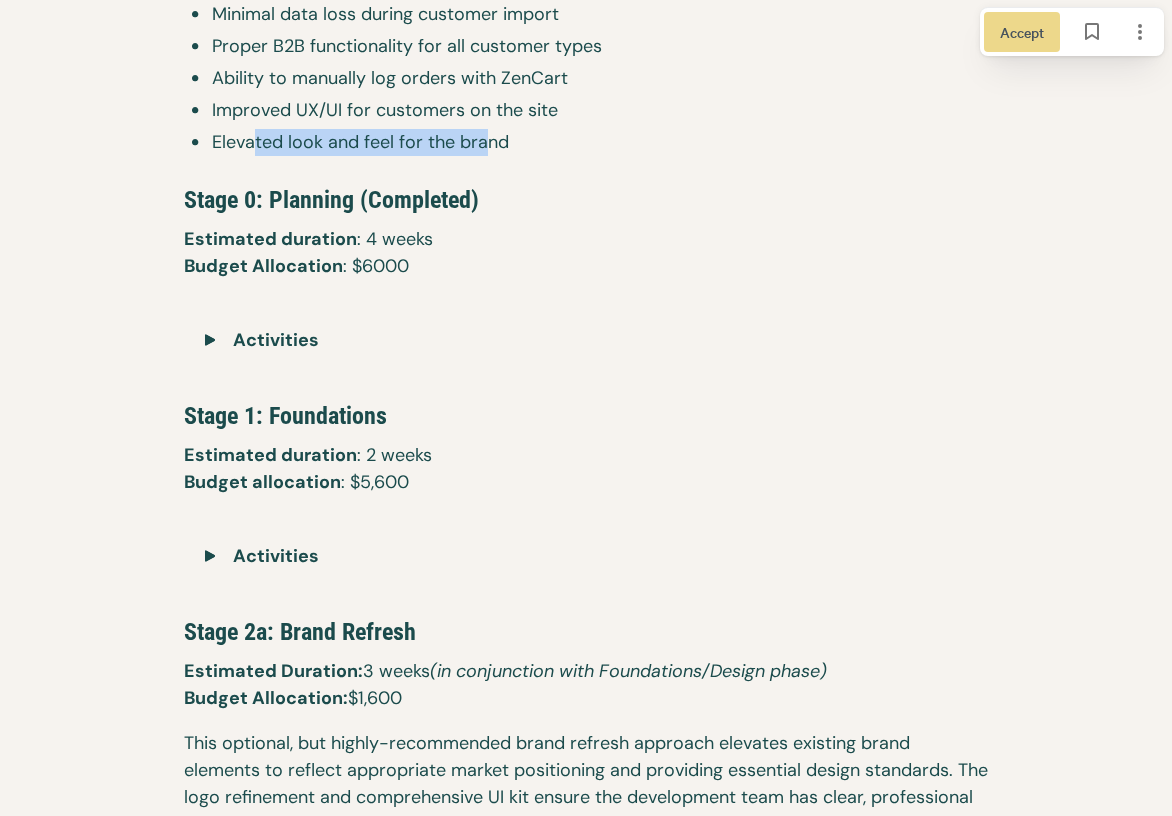 scroll, scrollTop: 1619, scrollLeft: 0, axis: vertical 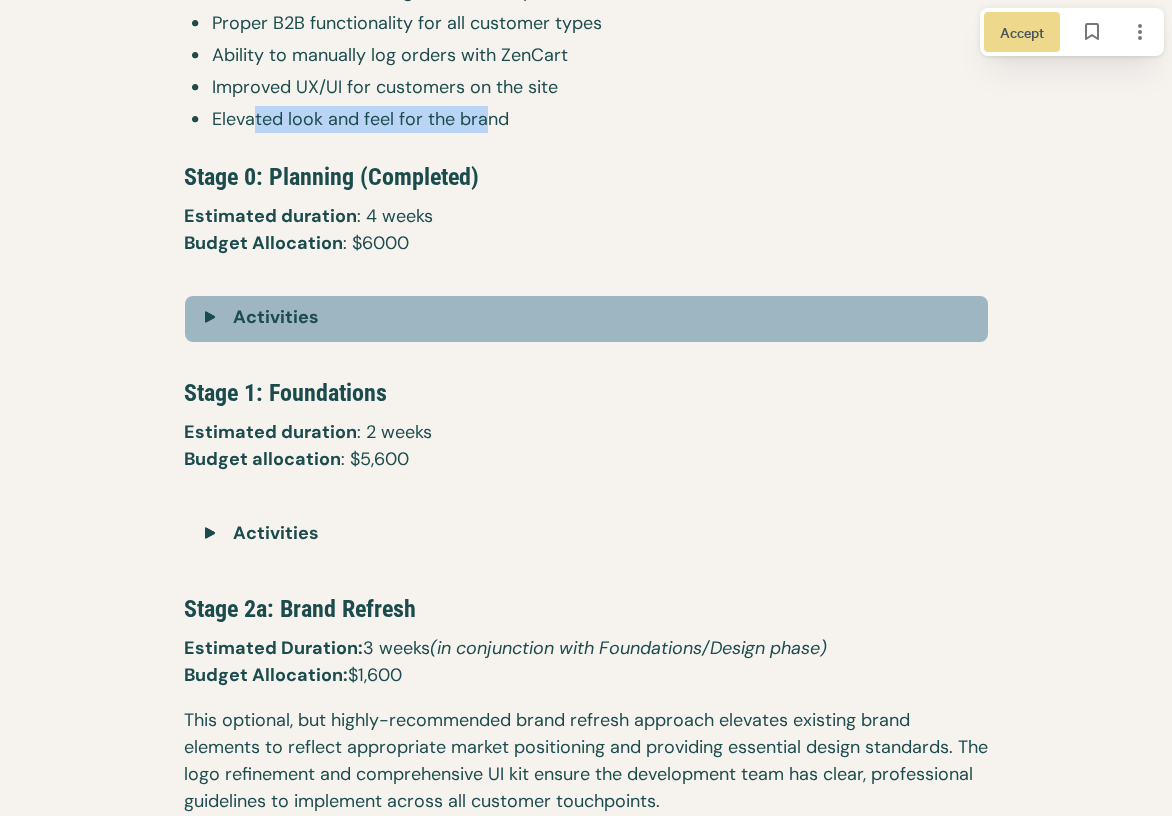 click 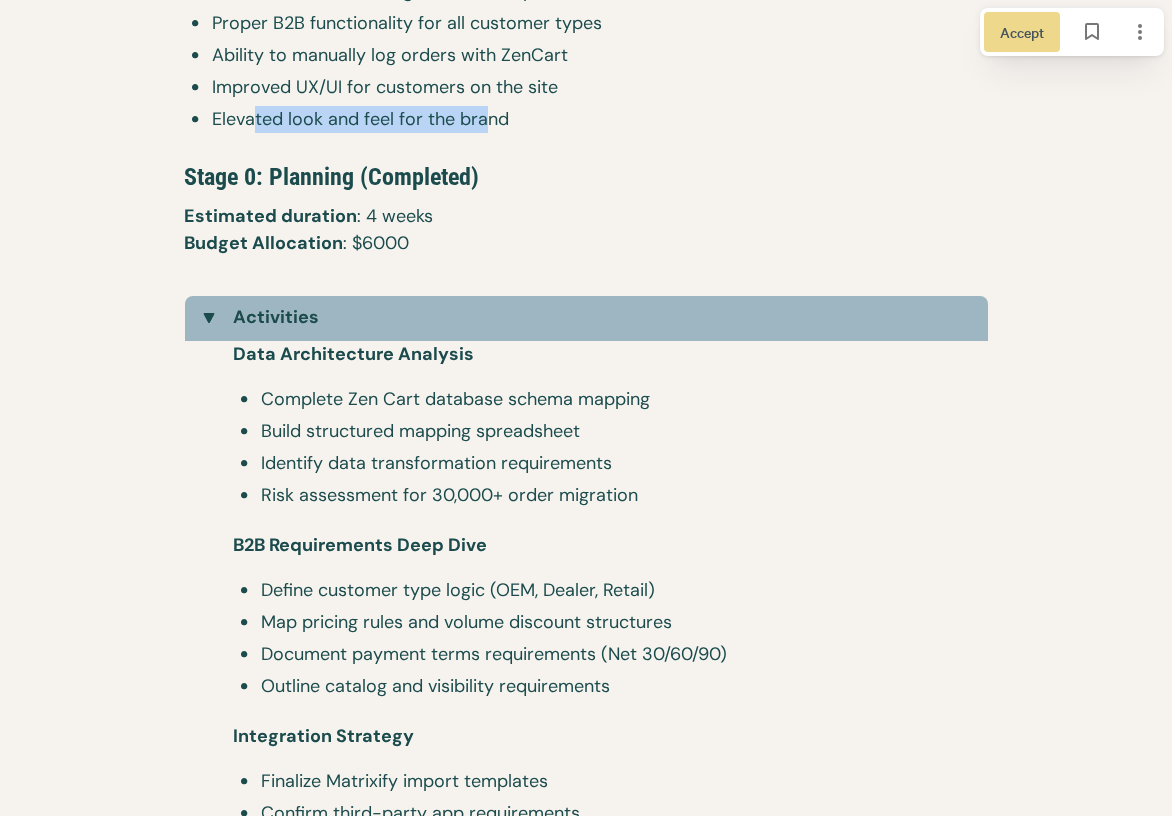click 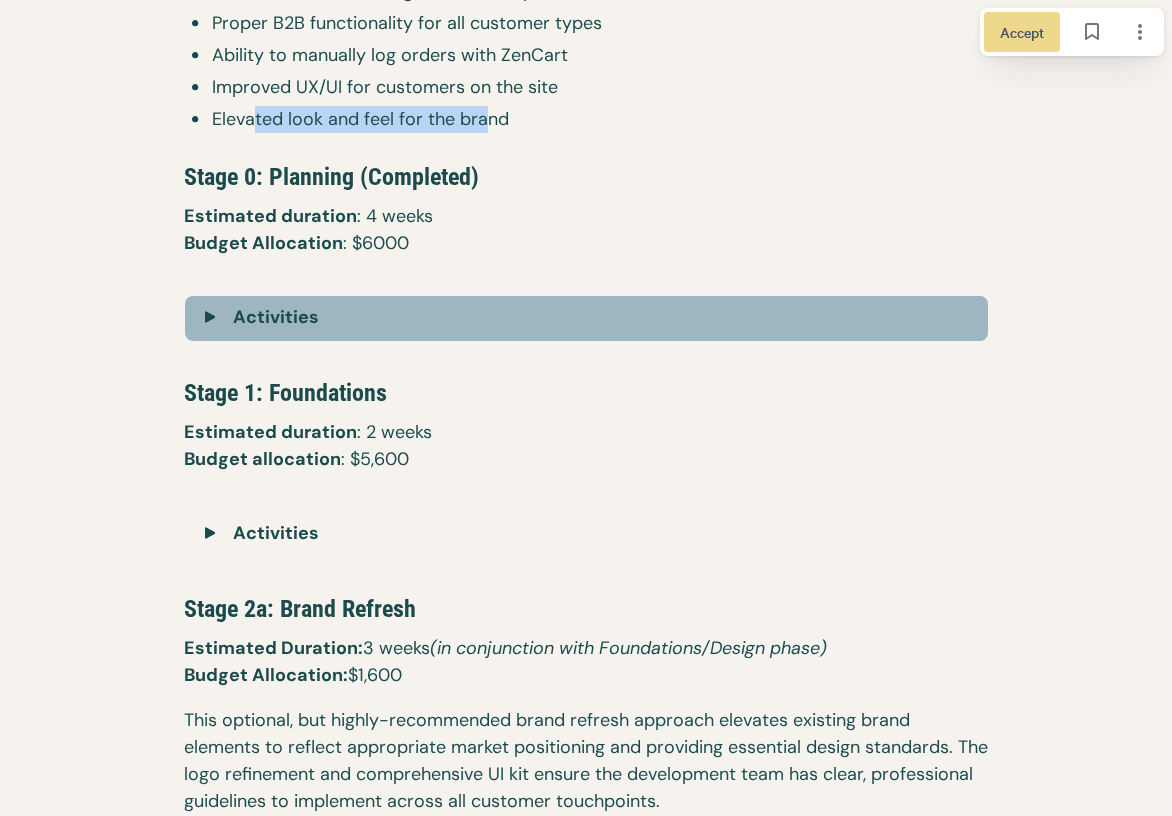 click 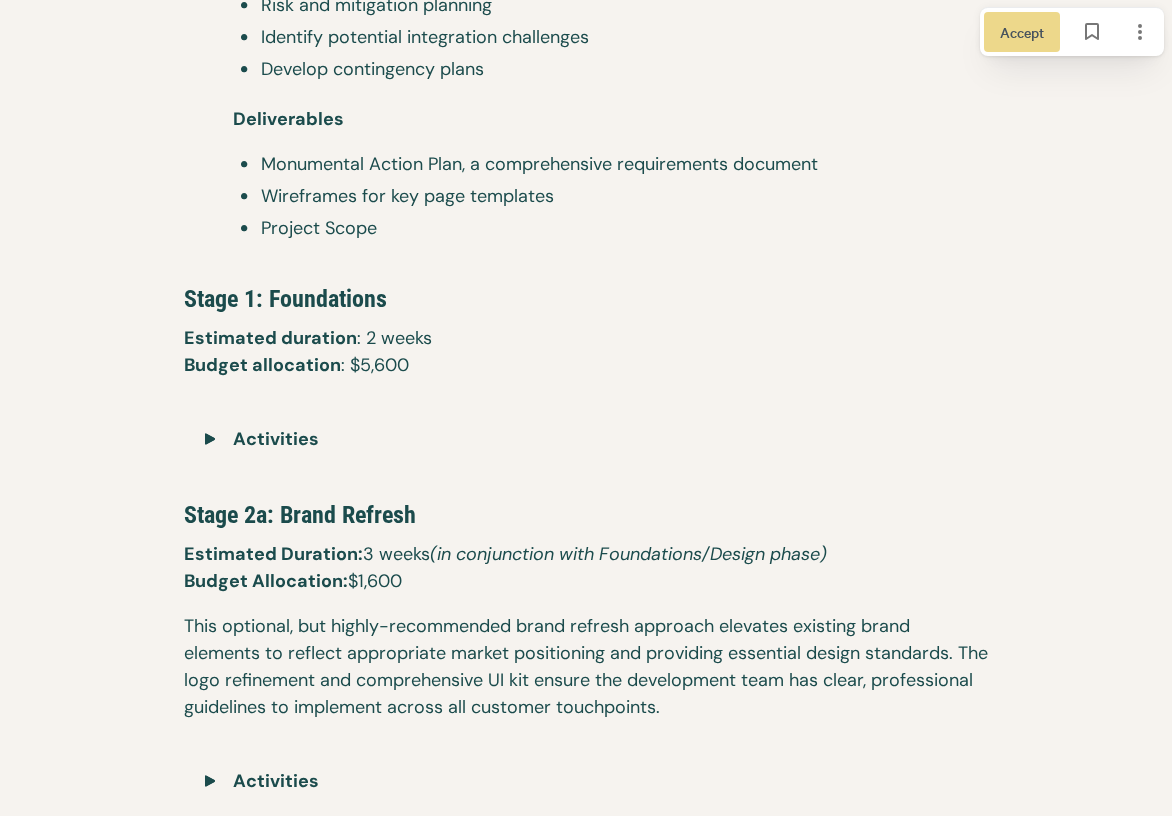 scroll, scrollTop: 3077, scrollLeft: 0, axis: vertical 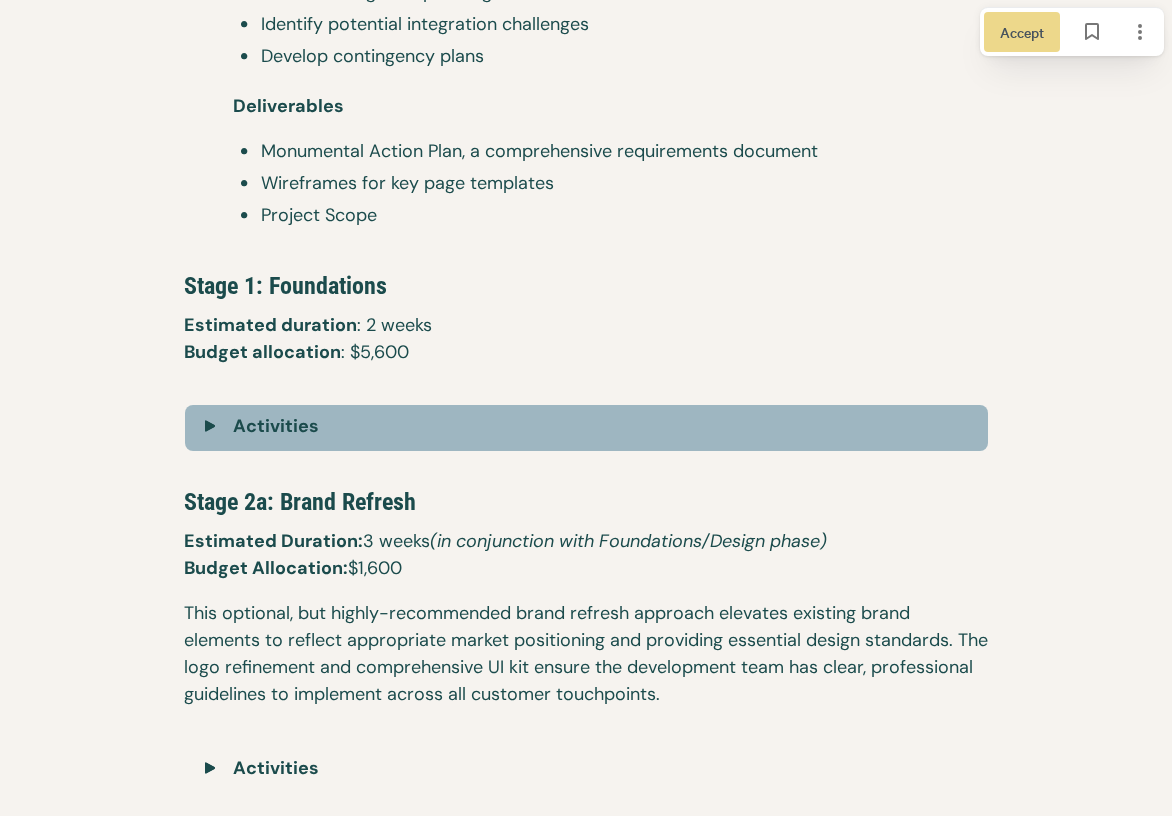 click 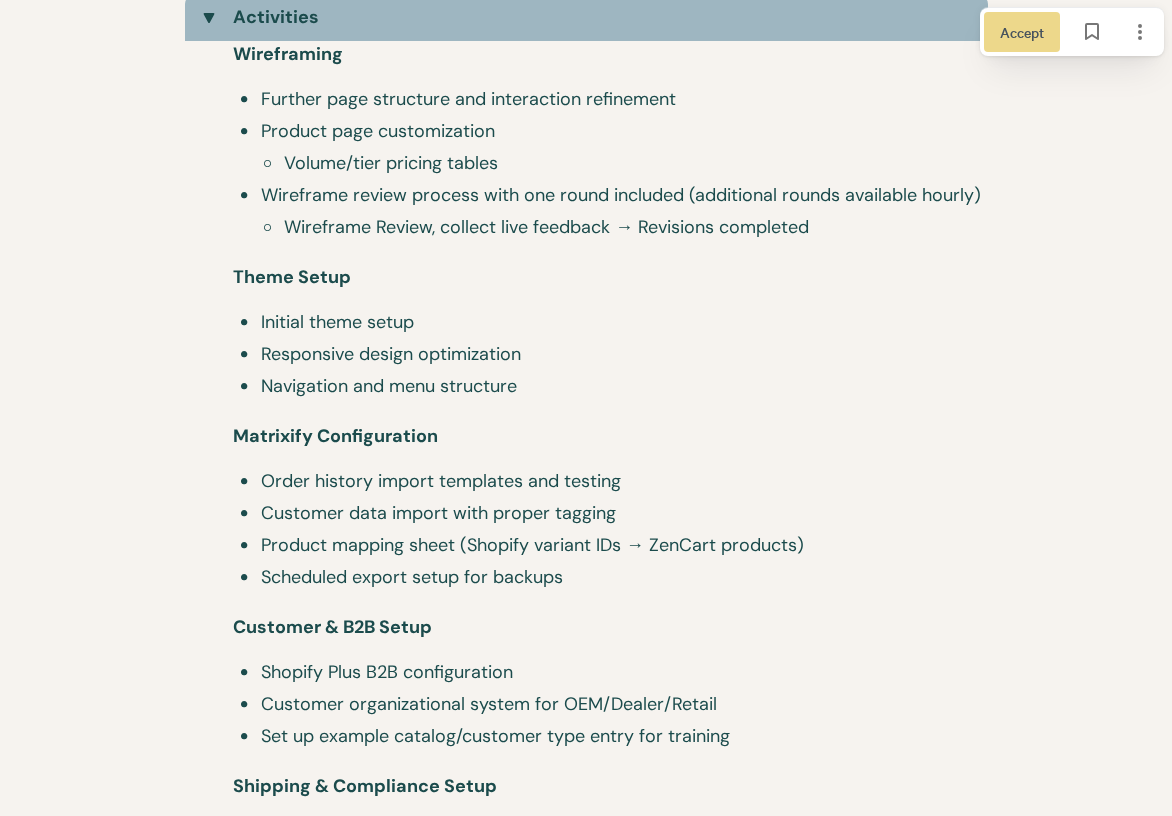 scroll, scrollTop: 3514, scrollLeft: 0, axis: vertical 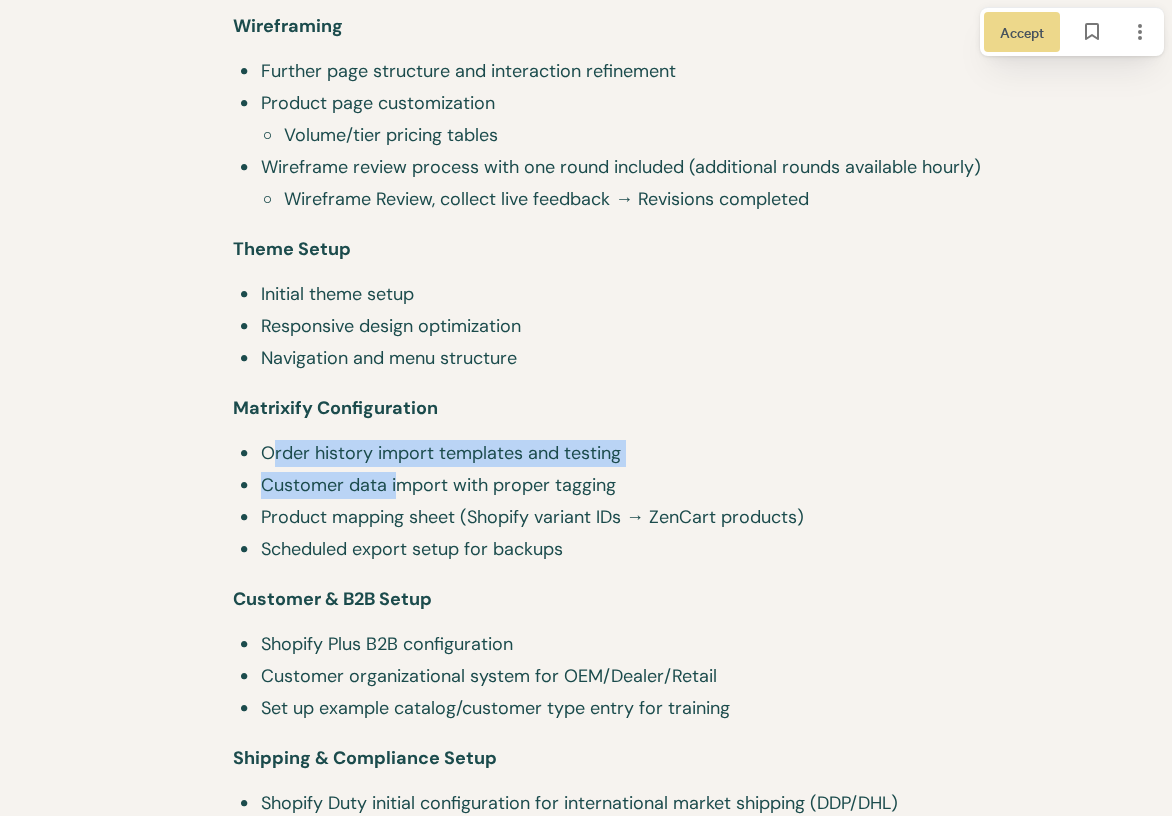 drag, startPoint x: 276, startPoint y: 454, endPoint x: 395, endPoint y: 489, distance: 124.04031 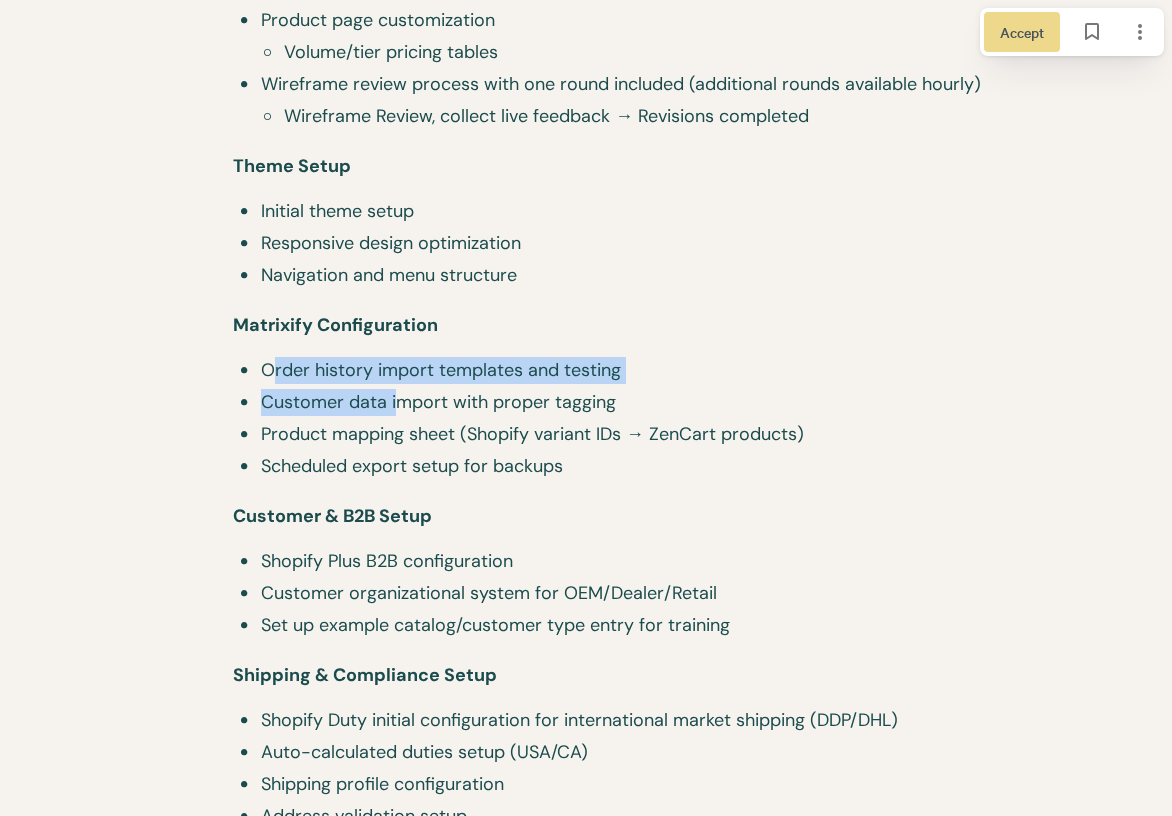 scroll, scrollTop: 3611, scrollLeft: 0, axis: vertical 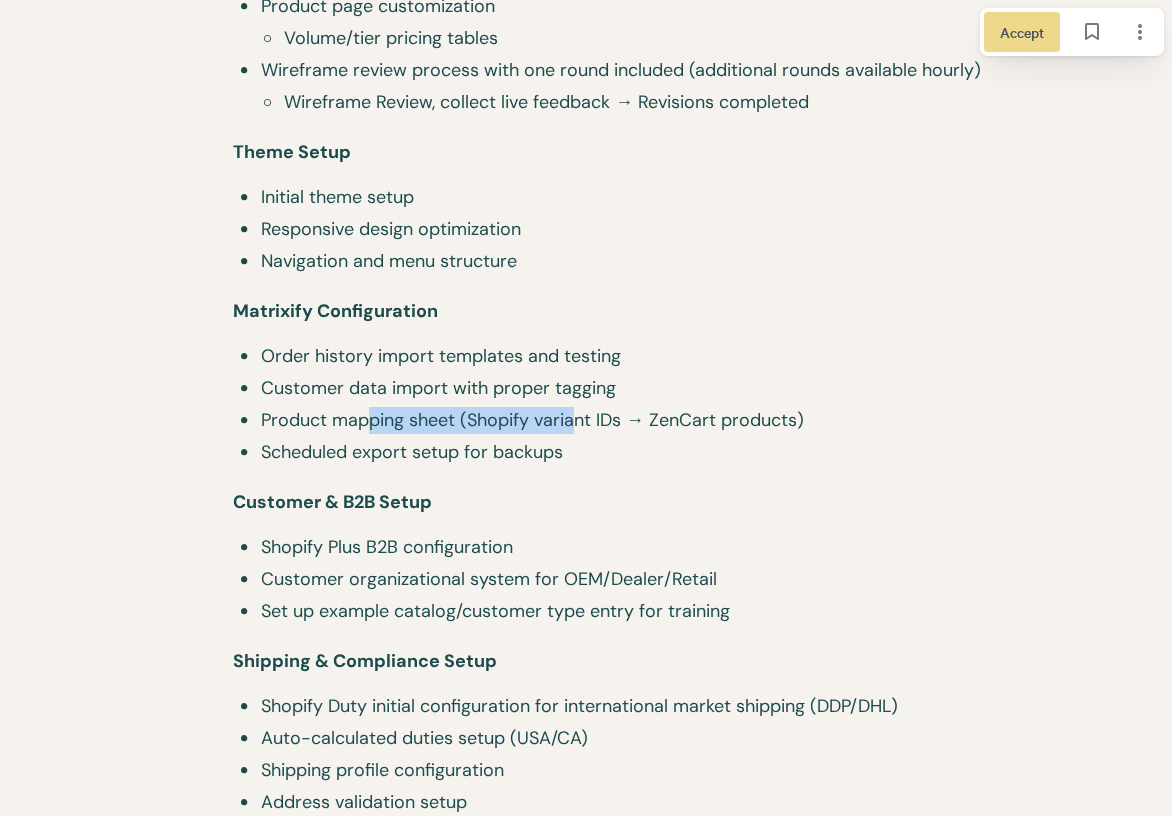 drag, startPoint x: 575, startPoint y: 415, endPoint x: 368, endPoint y: 414, distance: 207.00241 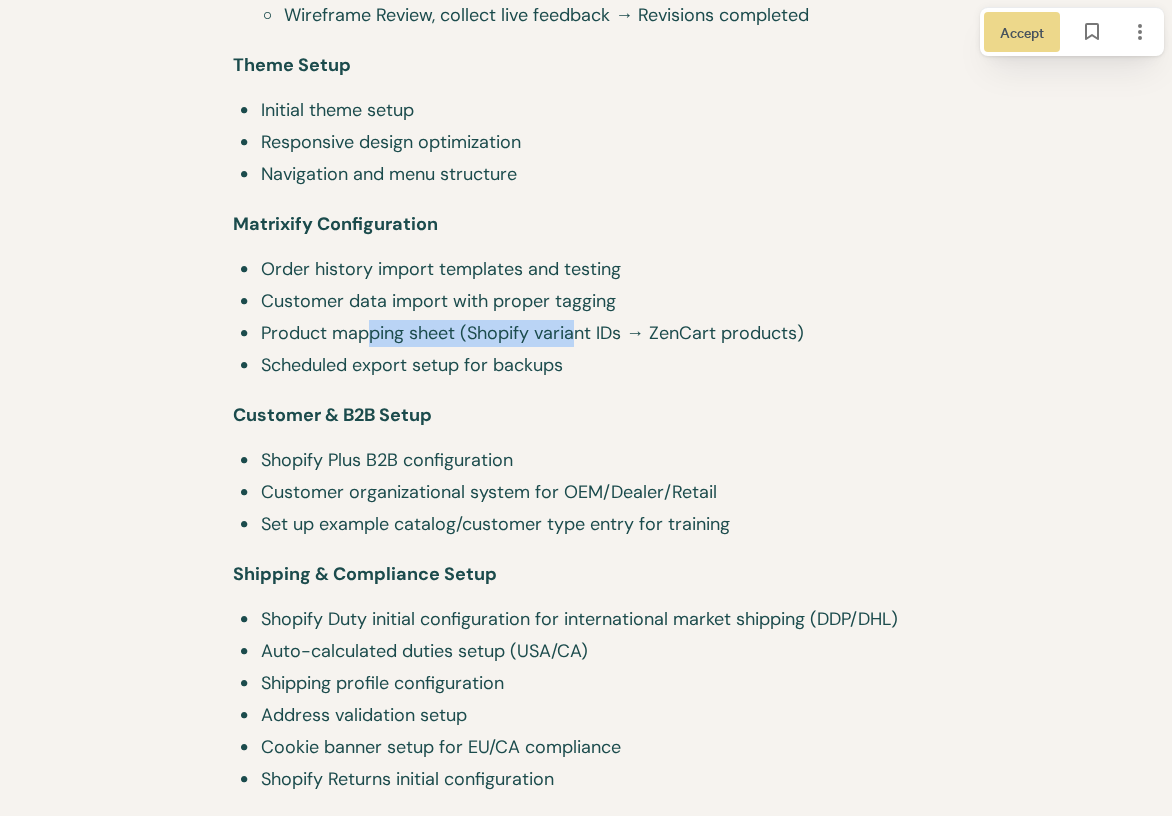 scroll, scrollTop: 3728, scrollLeft: 0, axis: vertical 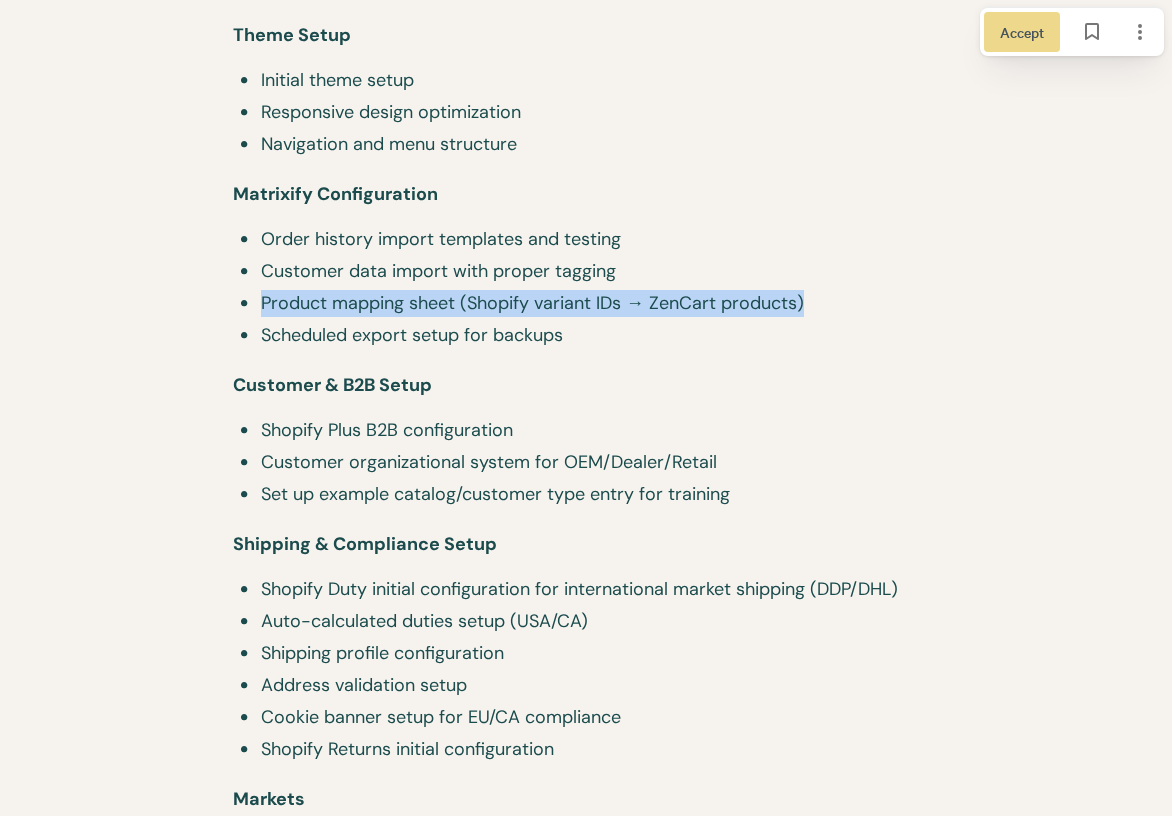 drag, startPoint x: 253, startPoint y: 298, endPoint x: 818, endPoint y: 299, distance: 565.00085 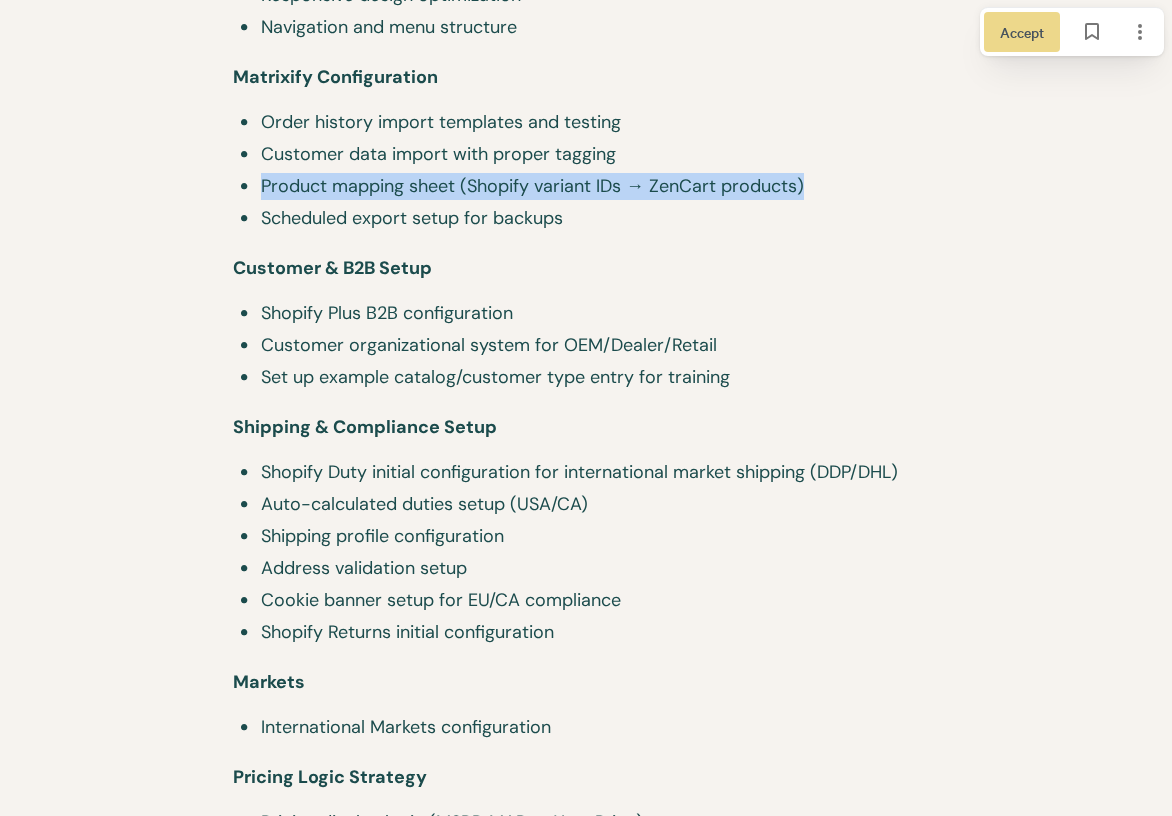 scroll, scrollTop: 3878, scrollLeft: 0, axis: vertical 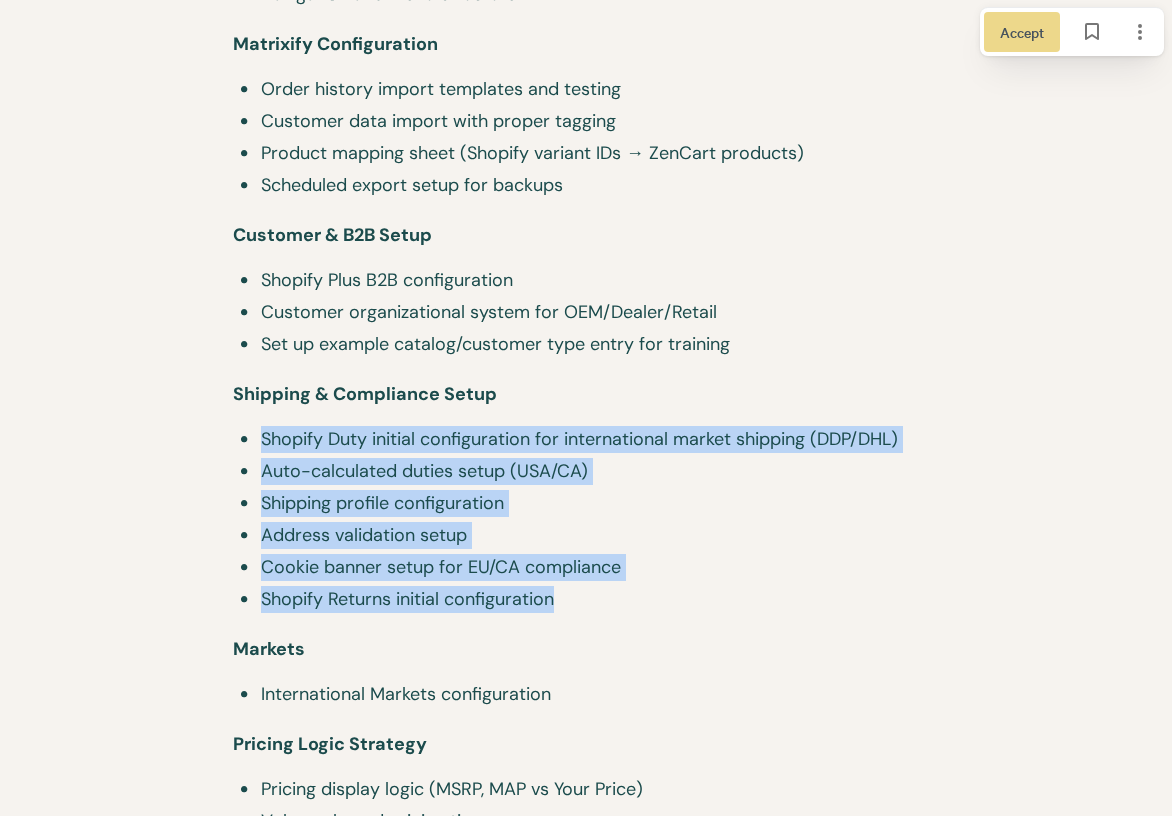 drag, startPoint x: 260, startPoint y: 432, endPoint x: 666, endPoint y: 602, distance: 440.1545 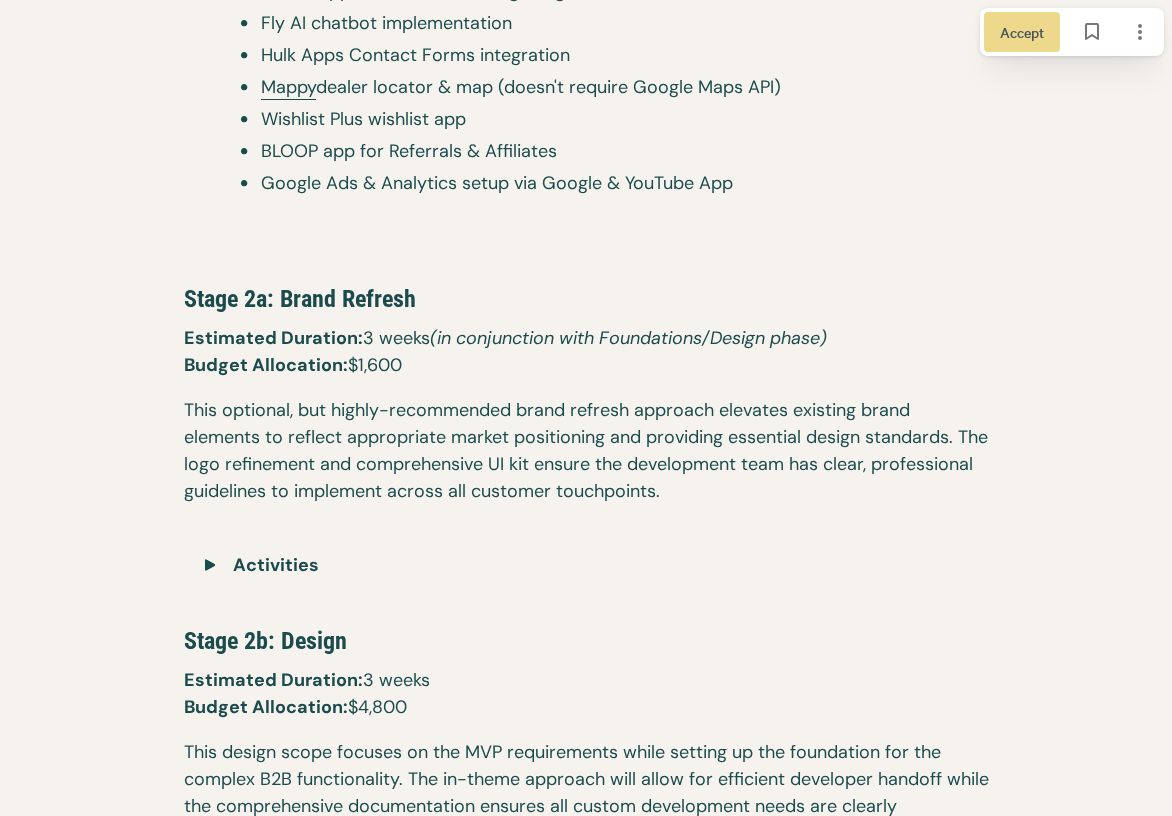 scroll, scrollTop: 4839, scrollLeft: 0, axis: vertical 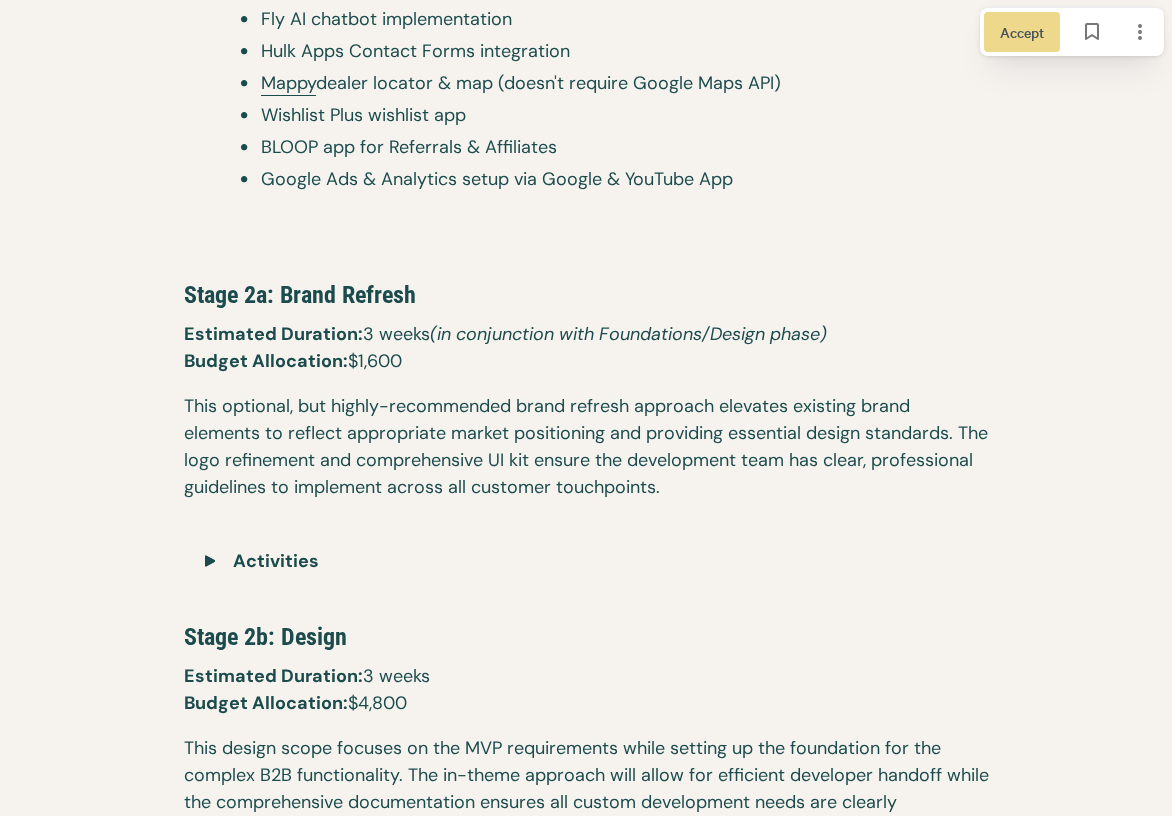 click on "Google Ads & Analytics setup via Google & YouTube App" 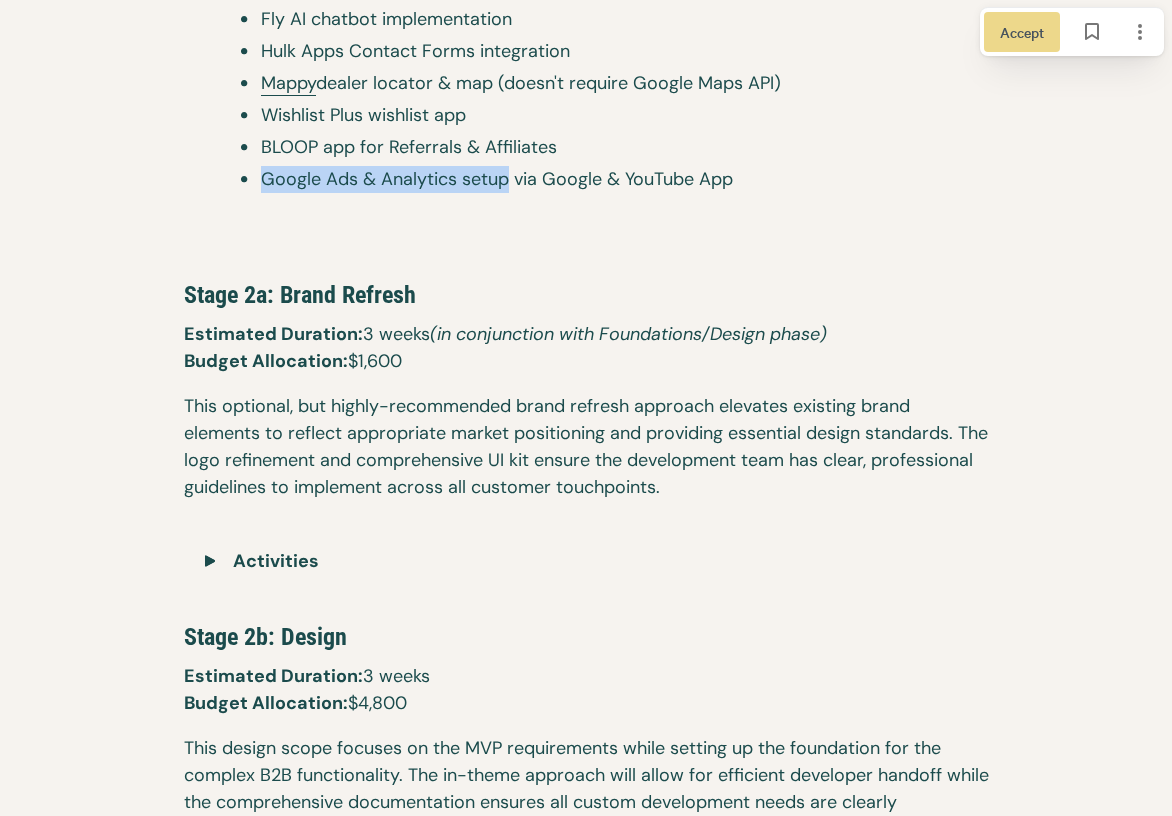drag, startPoint x: 264, startPoint y: 180, endPoint x: 508, endPoint y: 181, distance: 244.00204 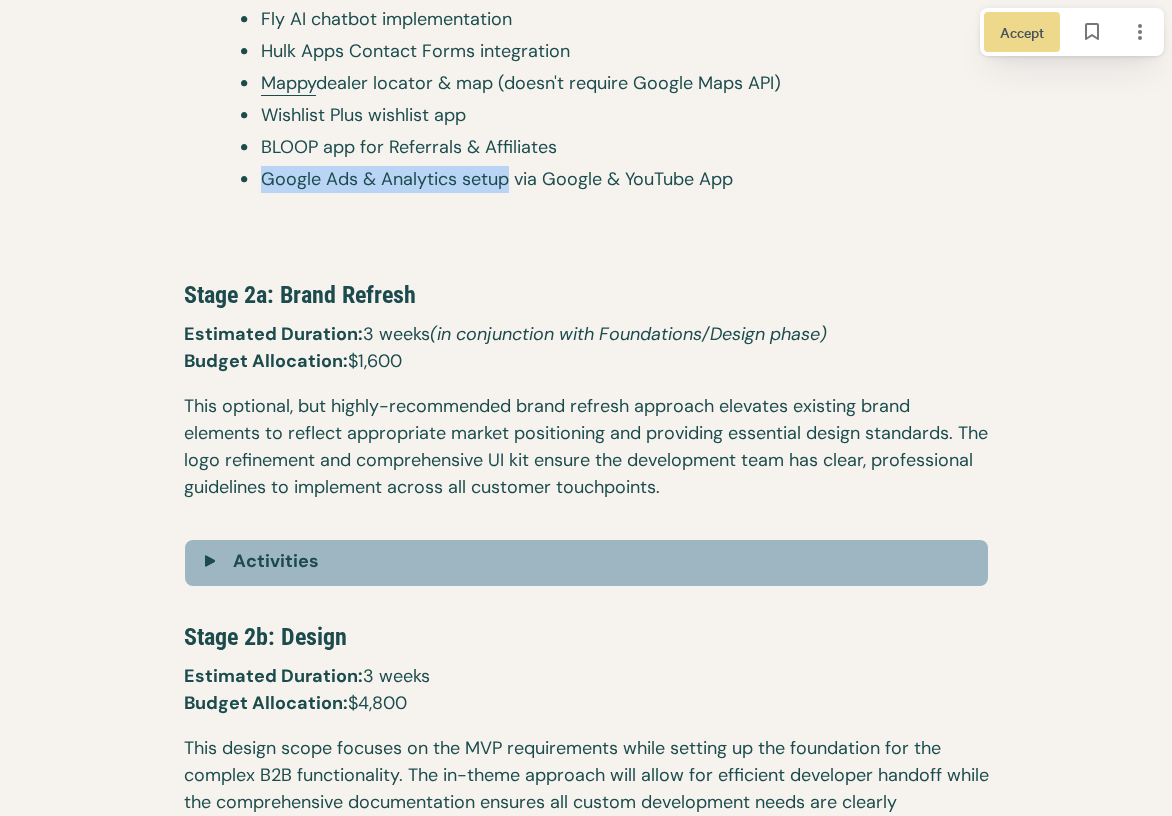 click on "Activities" 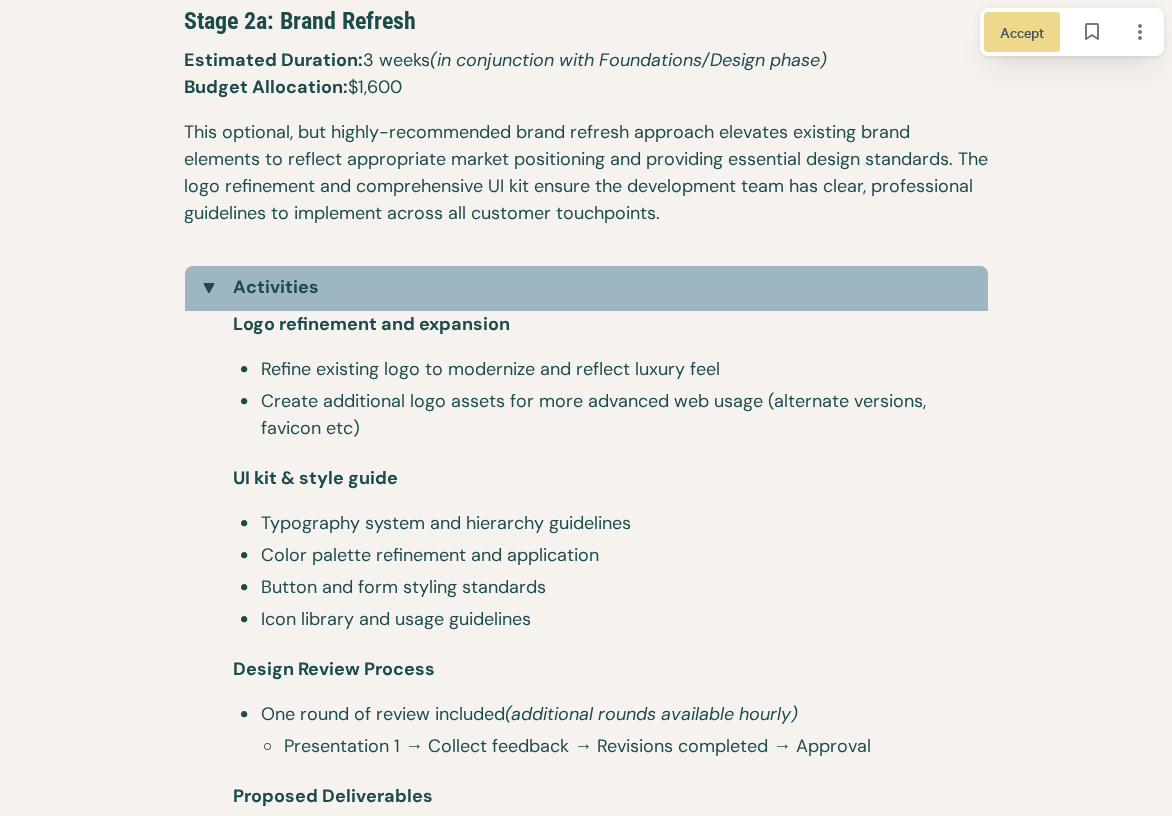 scroll, scrollTop: 5125, scrollLeft: 0, axis: vertical 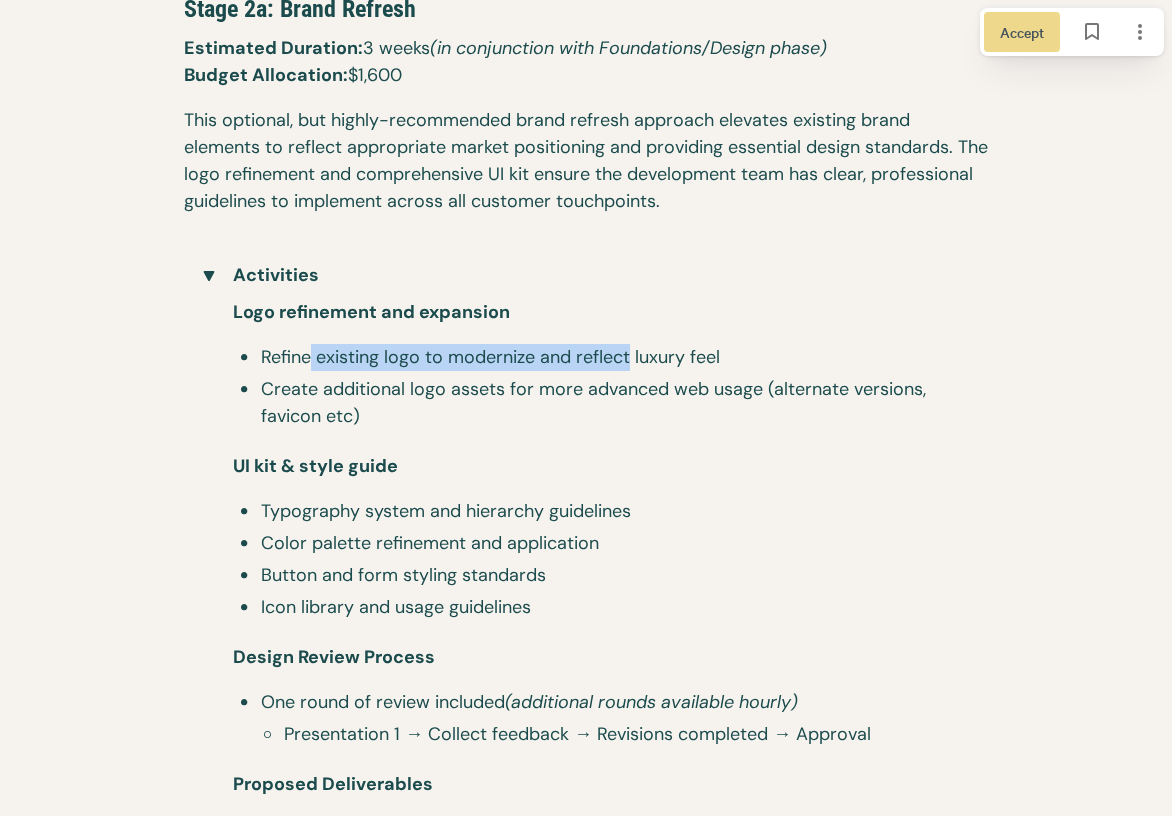 drag, startPoint x: 311, startPoint y: 356, endPoint x: 628, endPoint y: 358, distance: 317.00632 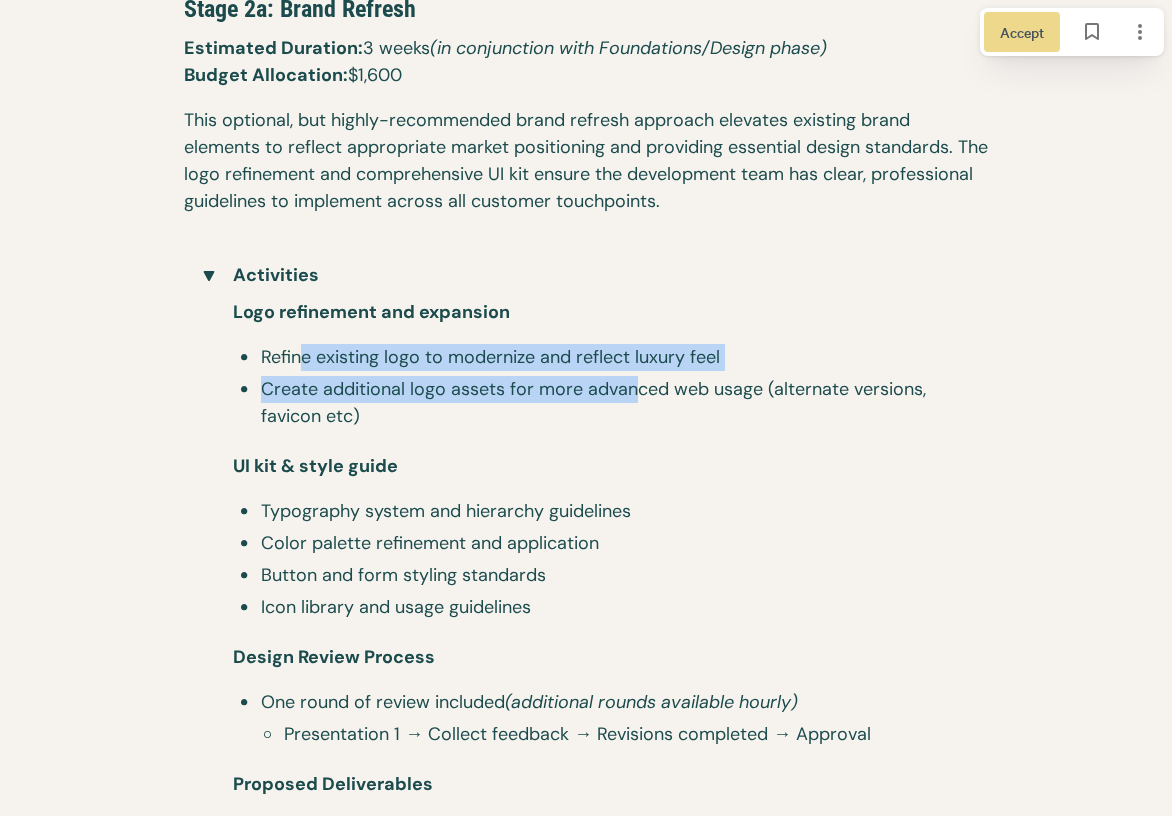 drag, startPoint x: 629, startPoint y: 389, endPoint x: 305, endPoint y: 347, distance: 326.71088 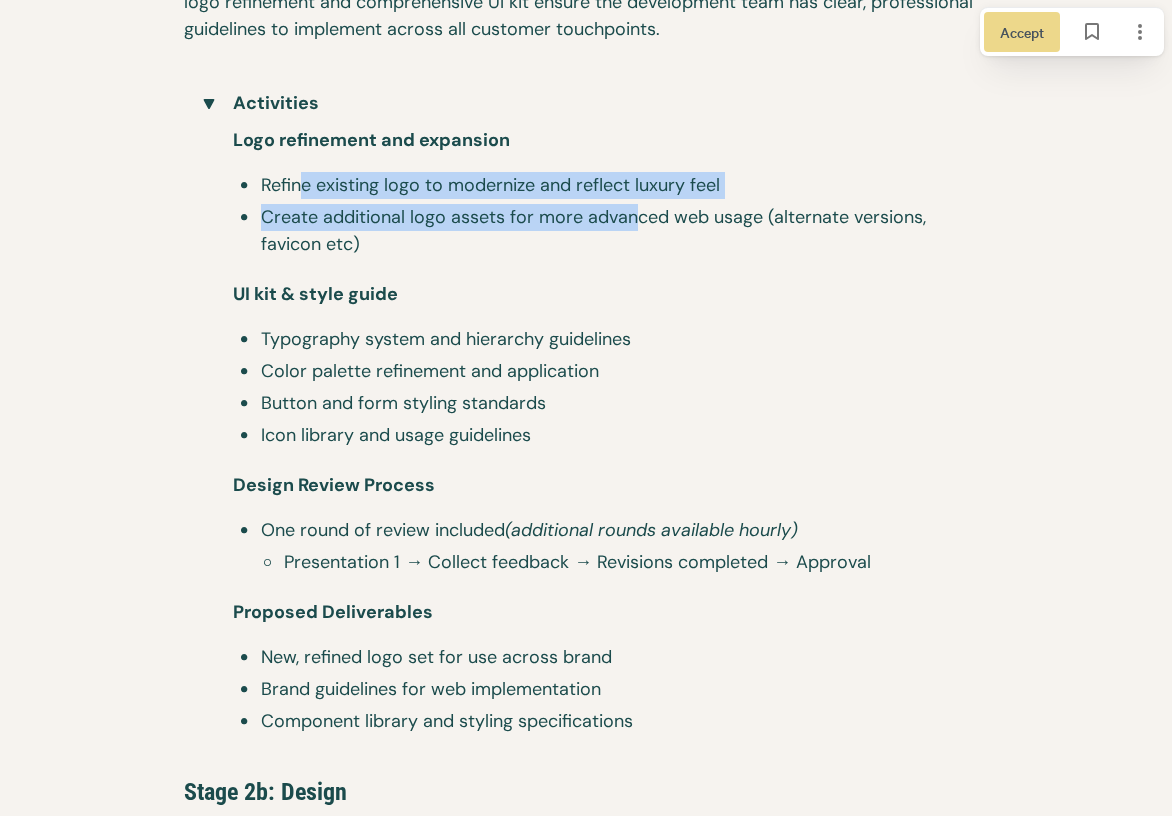 scroll, scrollTop: 5317, scrollLeft: 0, axis: vertical 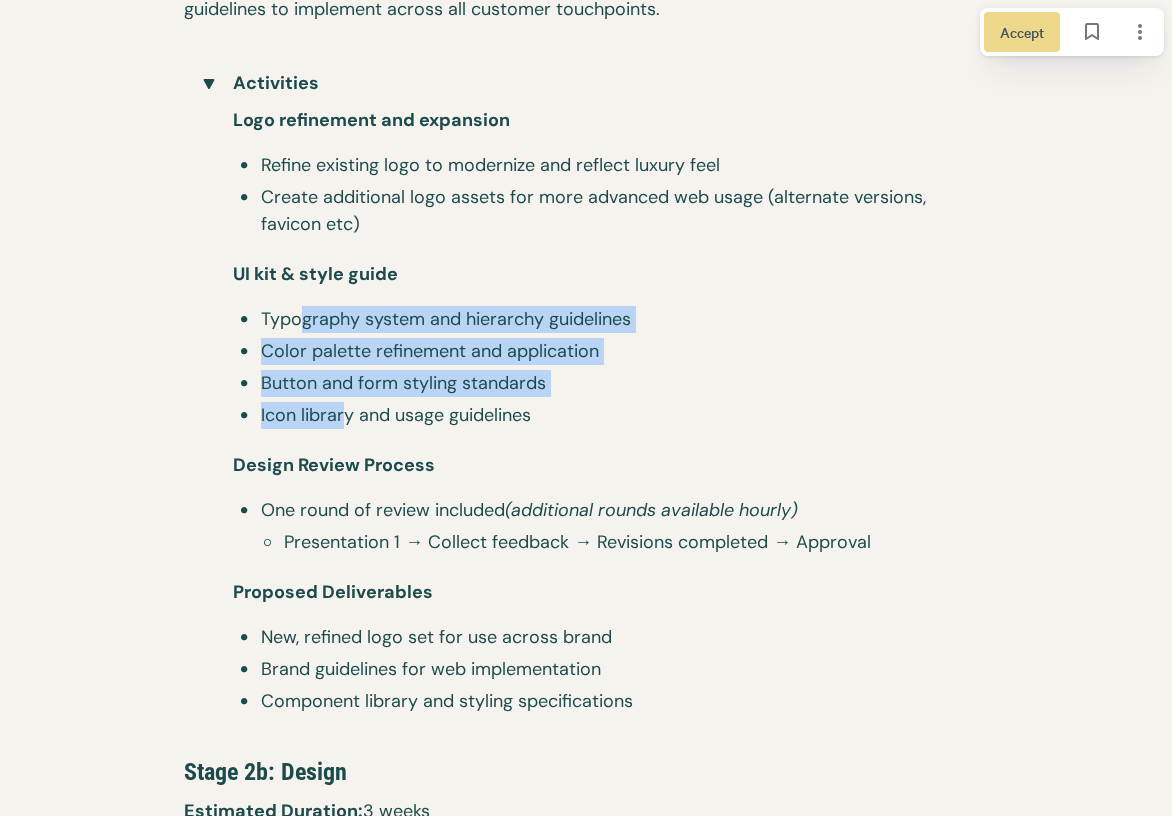 drag, startPoint x: 299, startPoint y: 310, endPoint x: 344, endPoint y: 423, distance: 121.630585 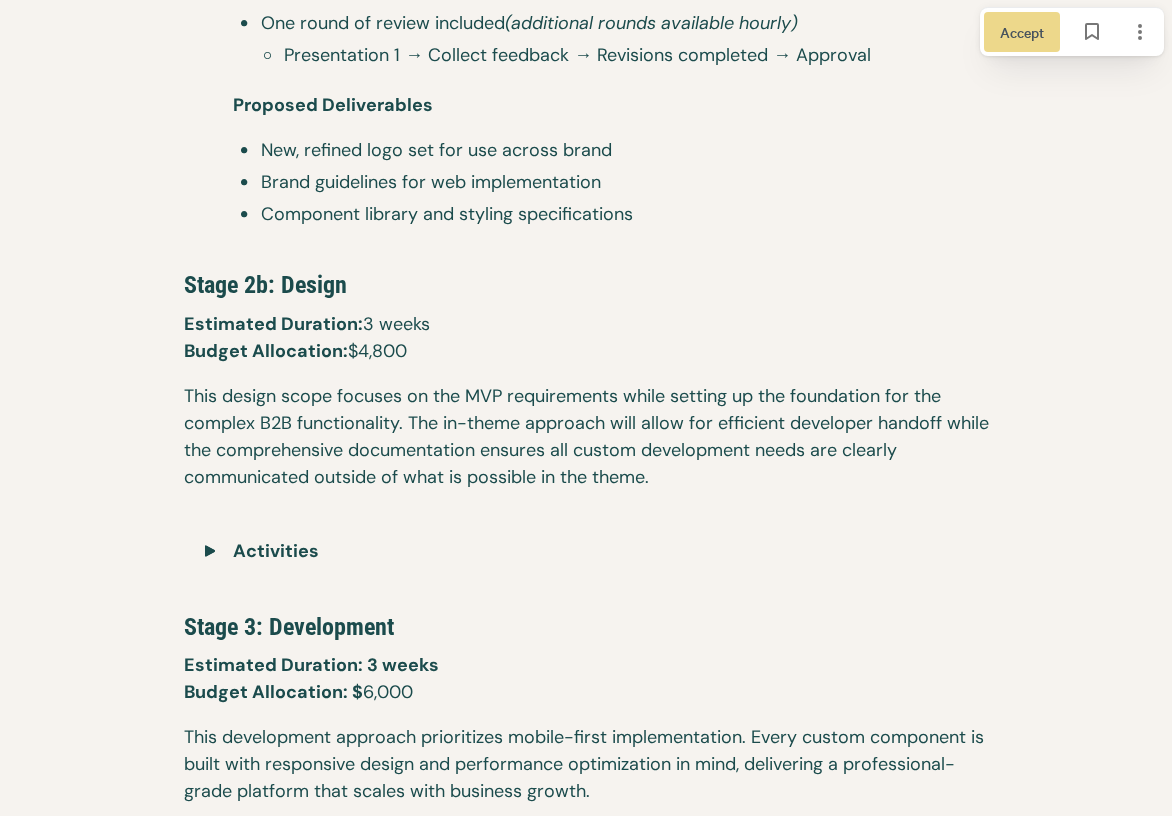 scroll, scrollTop: 5814, scrollLeft: 0, axis: vertical 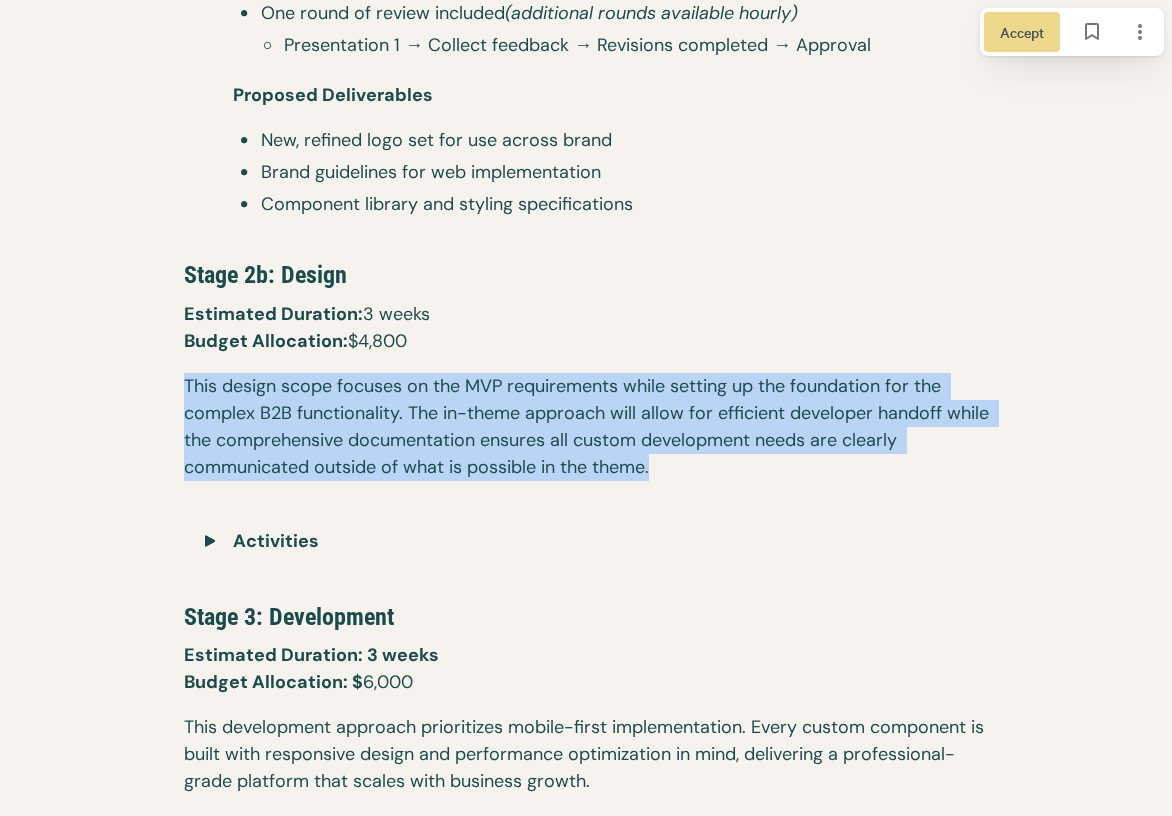 drag, startPoint x: 271, startPoint y: 364, endPoint x: 351, endPoint y: 490, distance: 149.25146 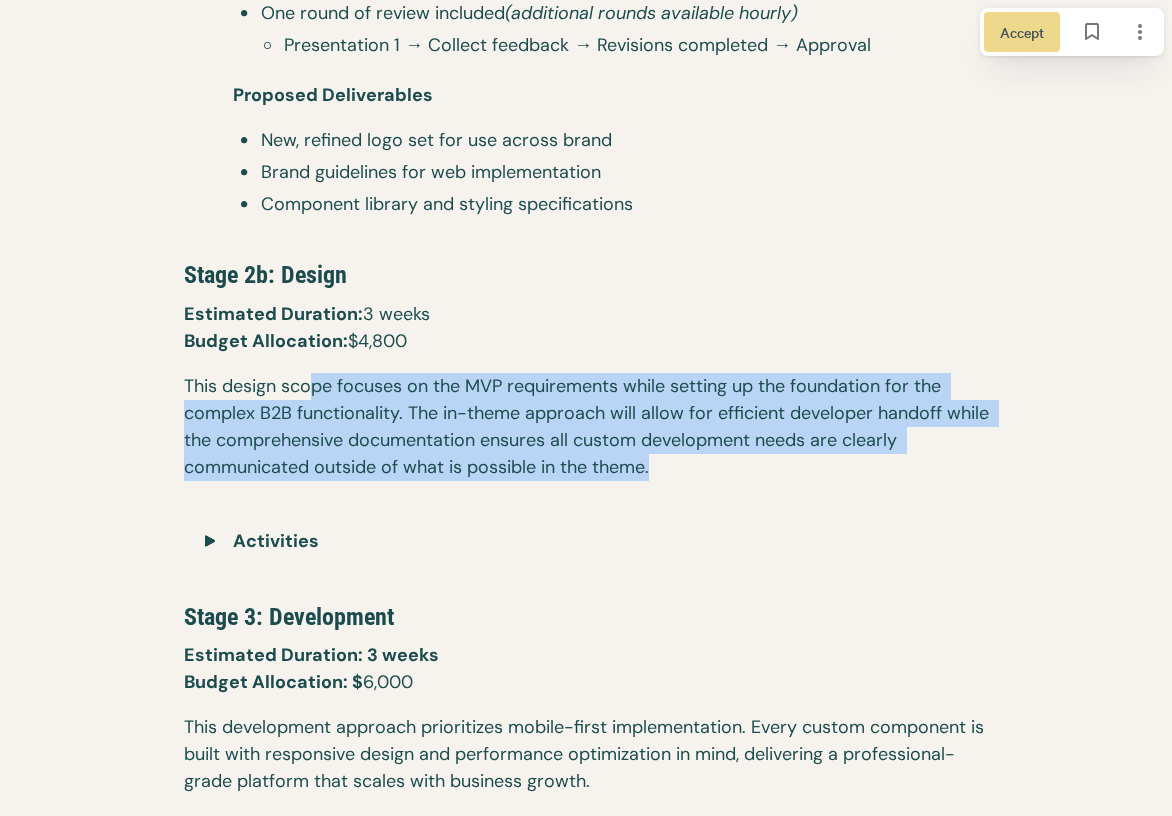 drag, startPoint x: 351, startPoint y: 496, endPoint x: 307, endPoint y: 379, distance: 125 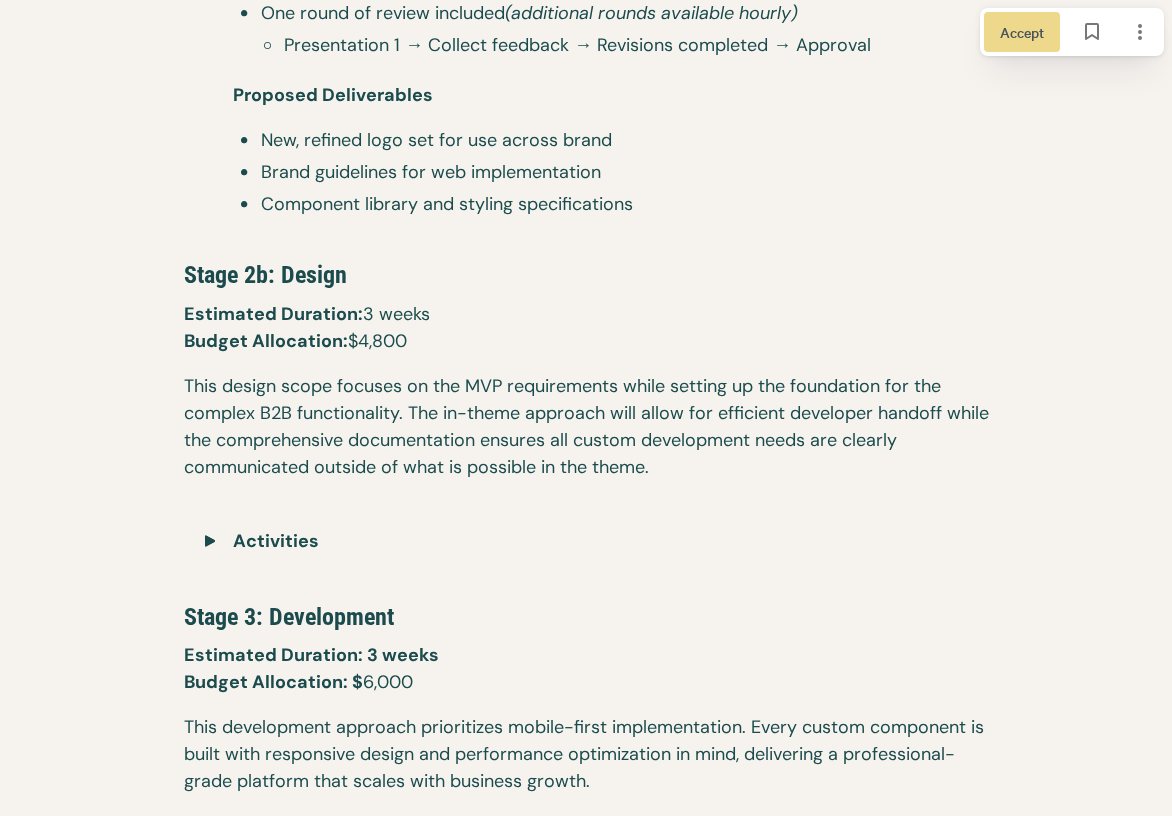 drag, startPoint x: 280, startPoint y: 372, endPoint x: 360, endPoint y: 511, distance: 160.37769 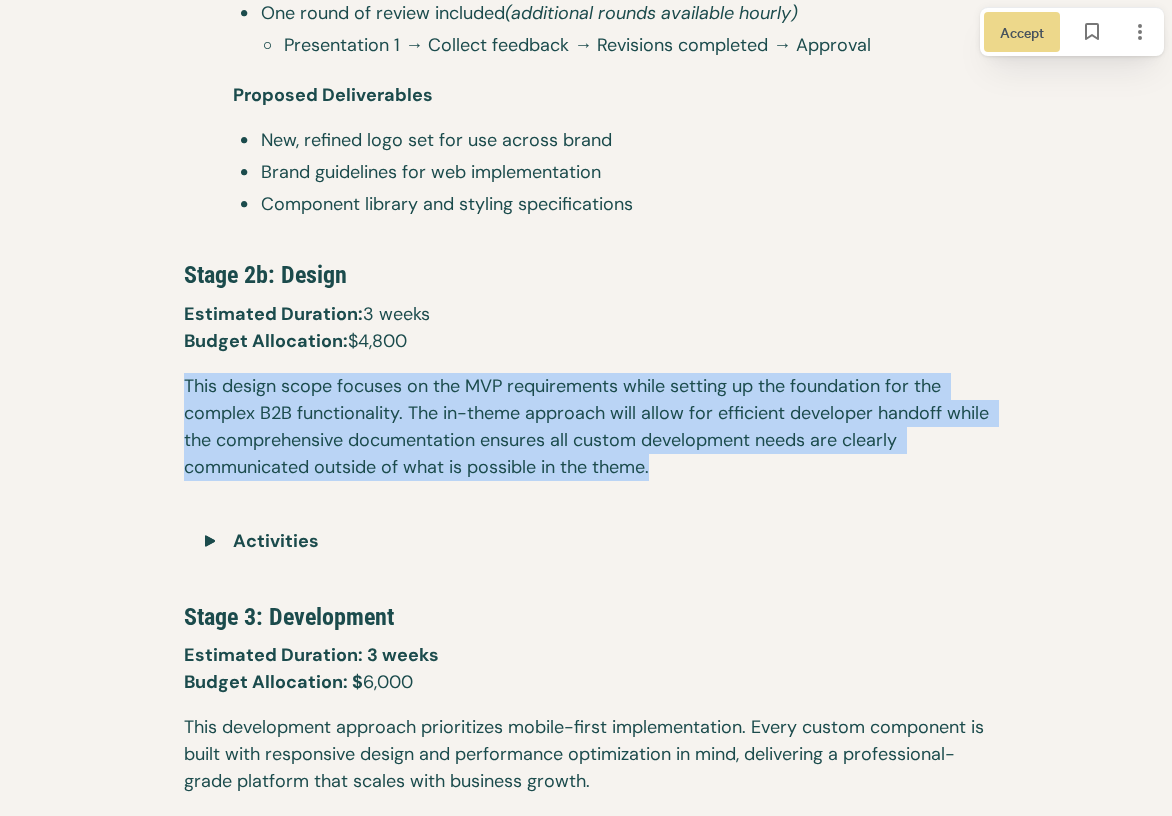 drag, startPoint x: 360, startPoint y: 511, endPoint x: 302, endPoint y: 370, distance: 152.4631 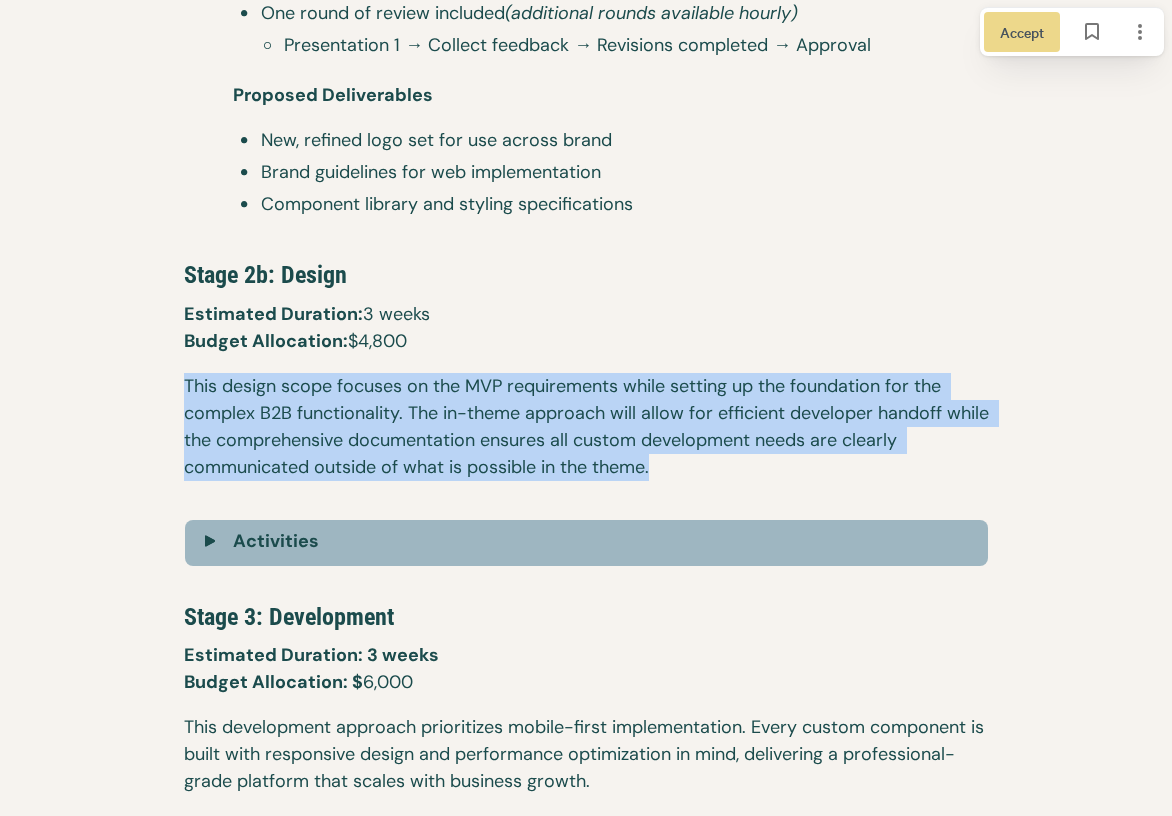click on "Activities" 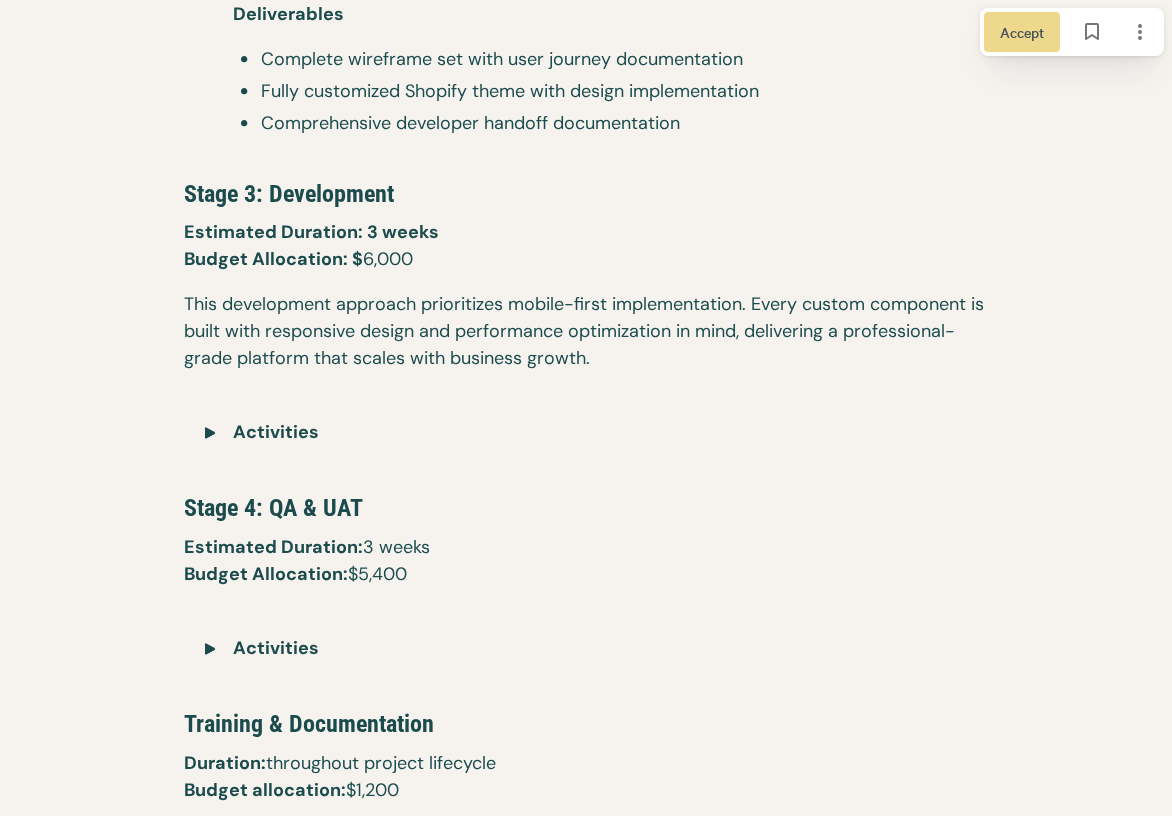 scroll, scrollTop: 7524, scrollLeft: 0, axis: vertical 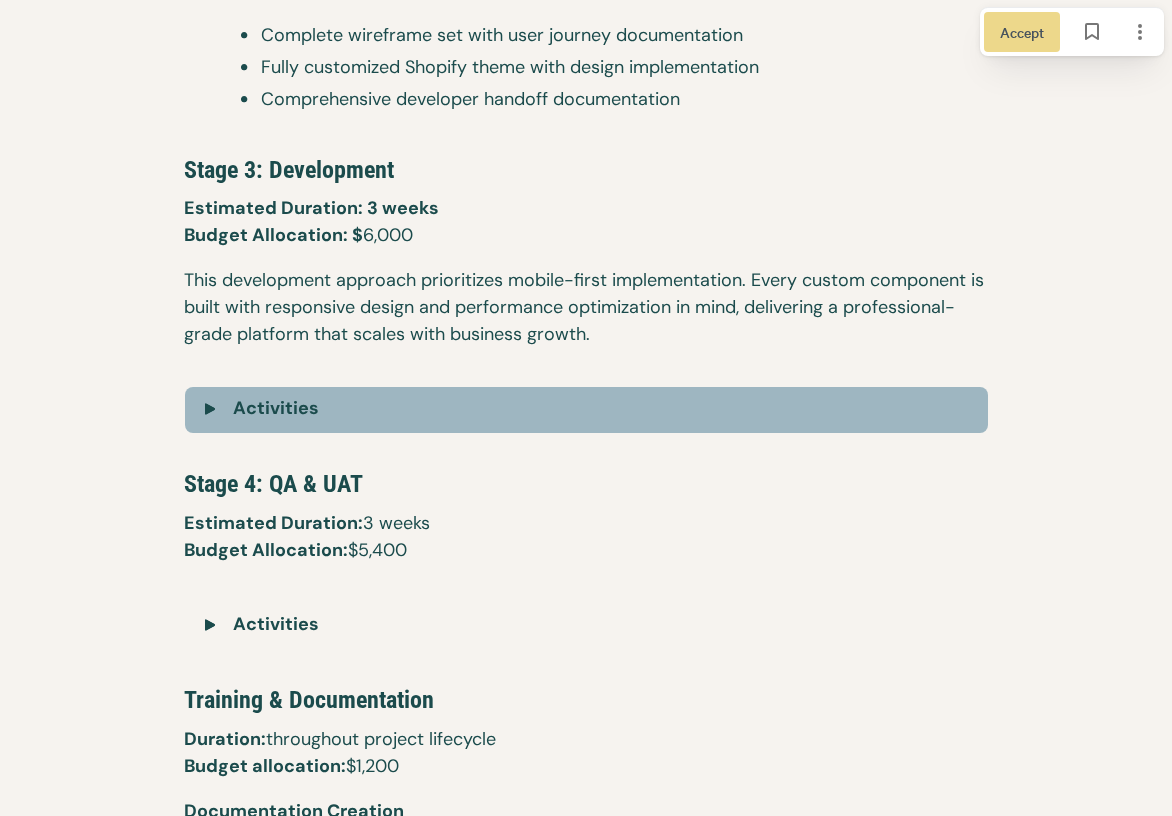 click on "Activities" 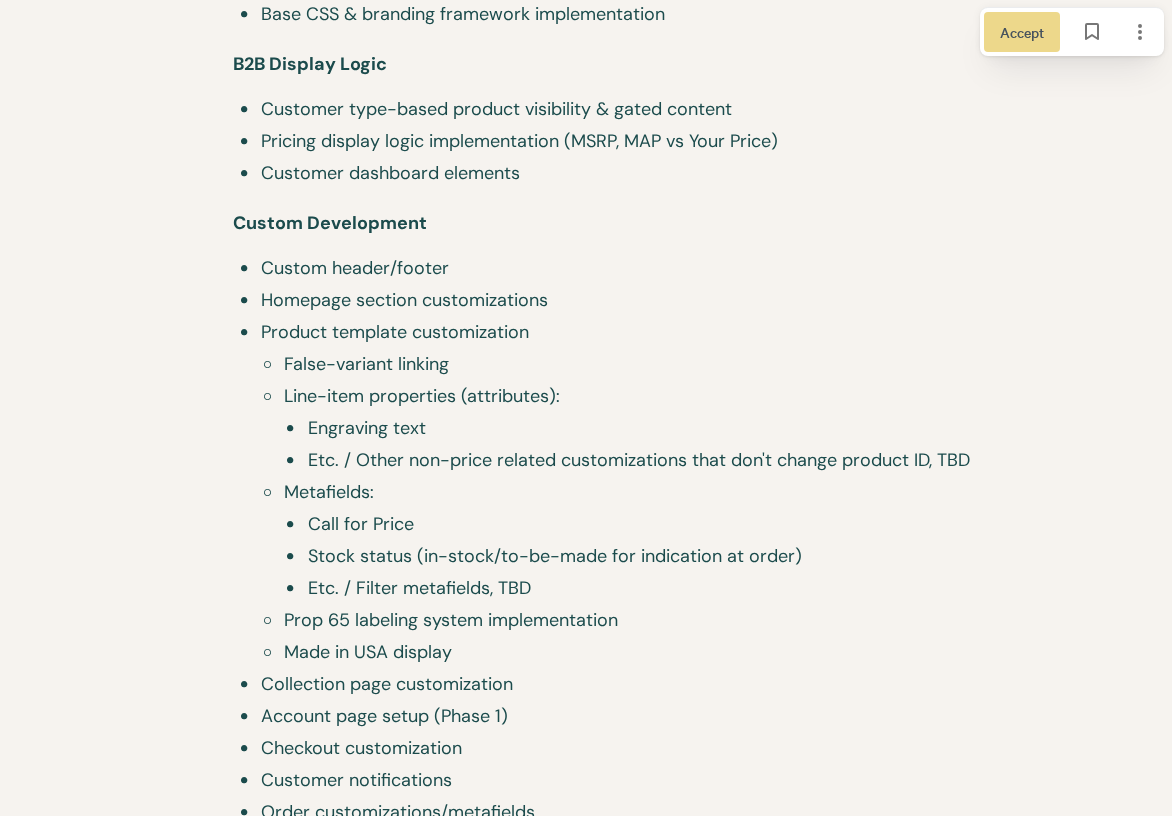 scroll, scrollTop: 8004, scrollLeft: 0, axis: vertical 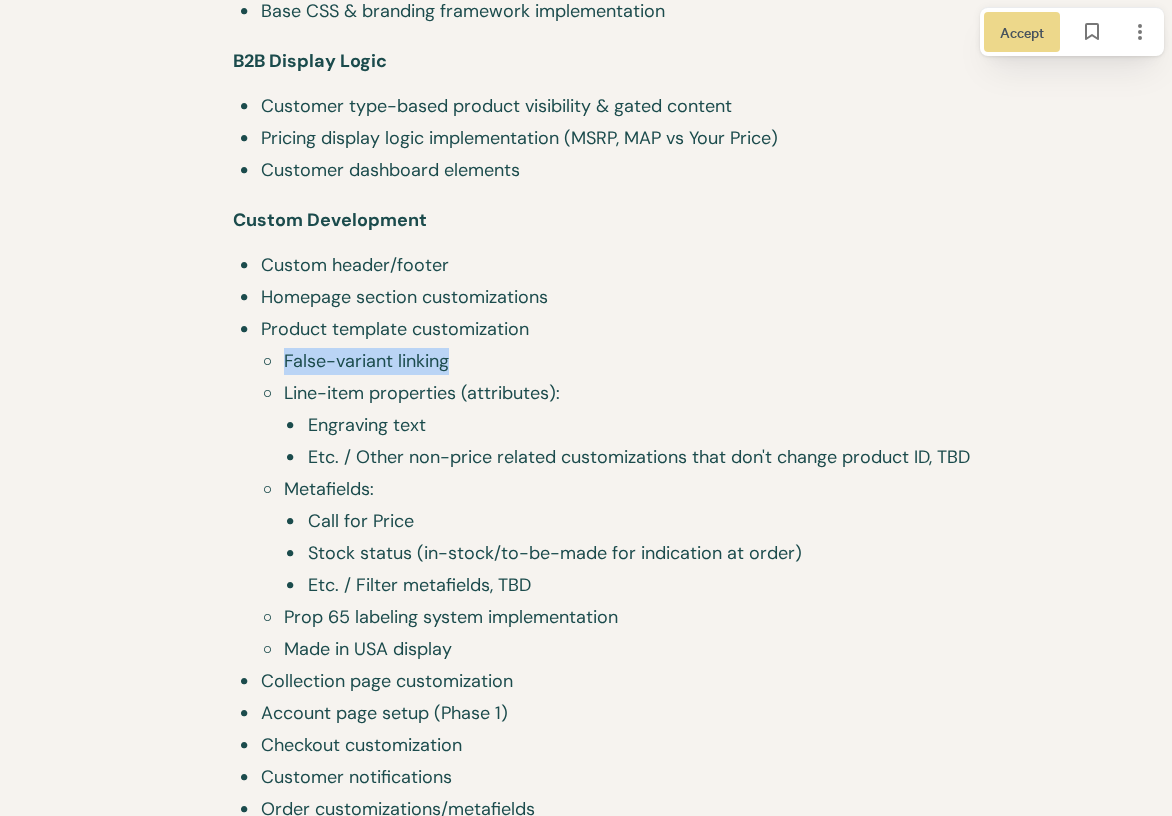 drag, startPoint x: 276, startPoint y: 352, endPoint x: 507, endPoint y: 357, distance: 231.05411 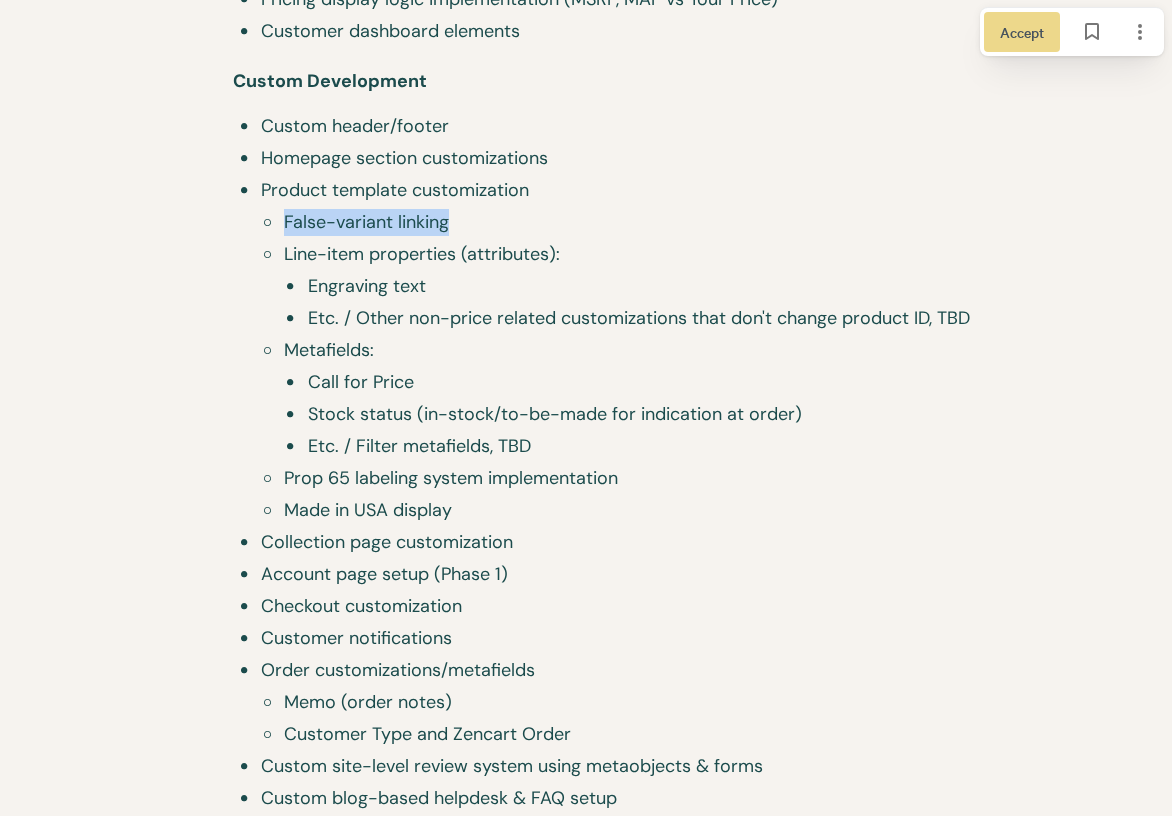 scroll, scrollTop: 8147, scrollLeft: 0, axis: vertical 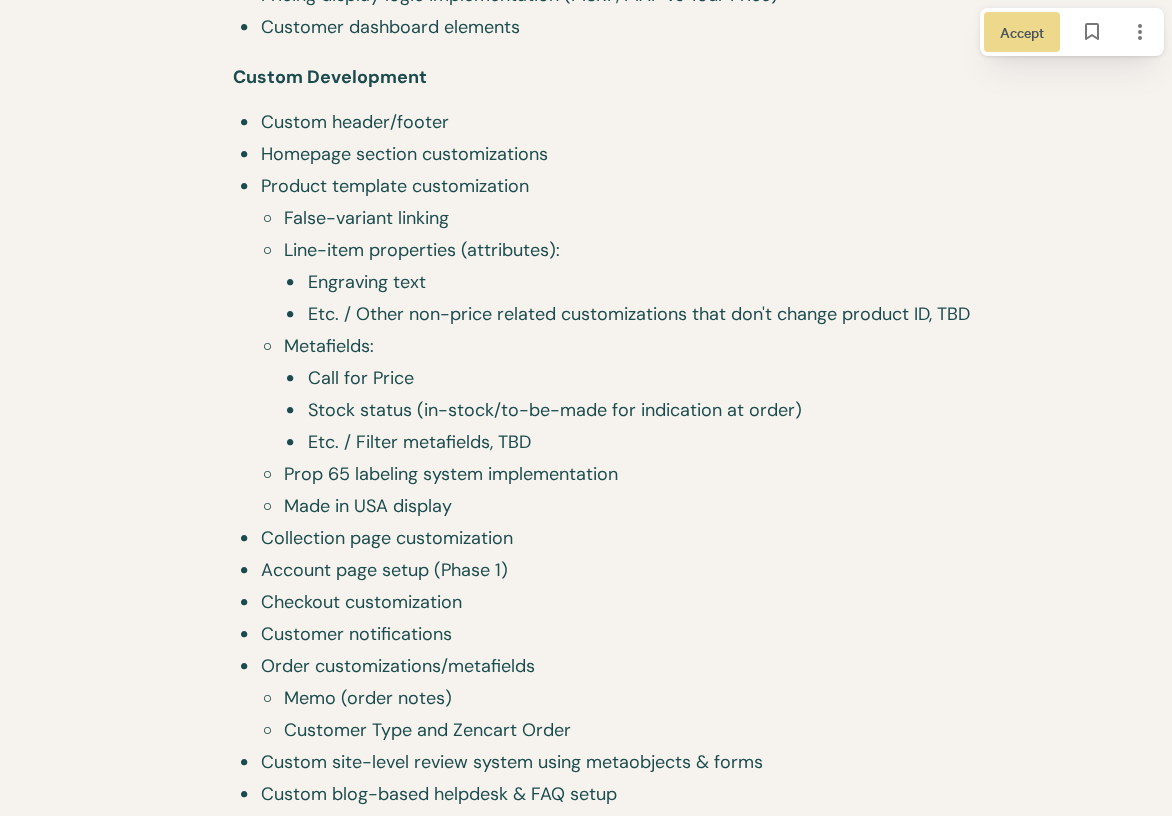 click on "Call for Price" 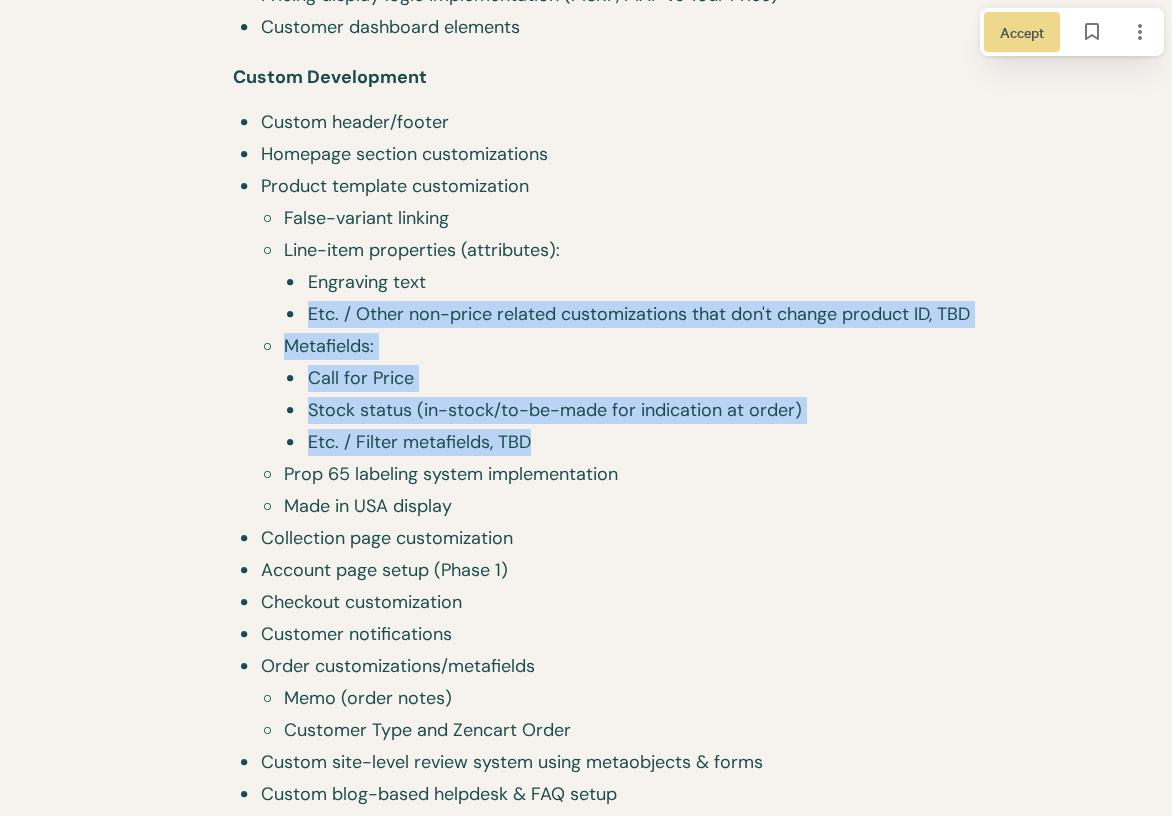 drag, startPoint x: 280, startPoint y: 342, endPoint x: 528, endPoint y: 441, distance: 267.02997 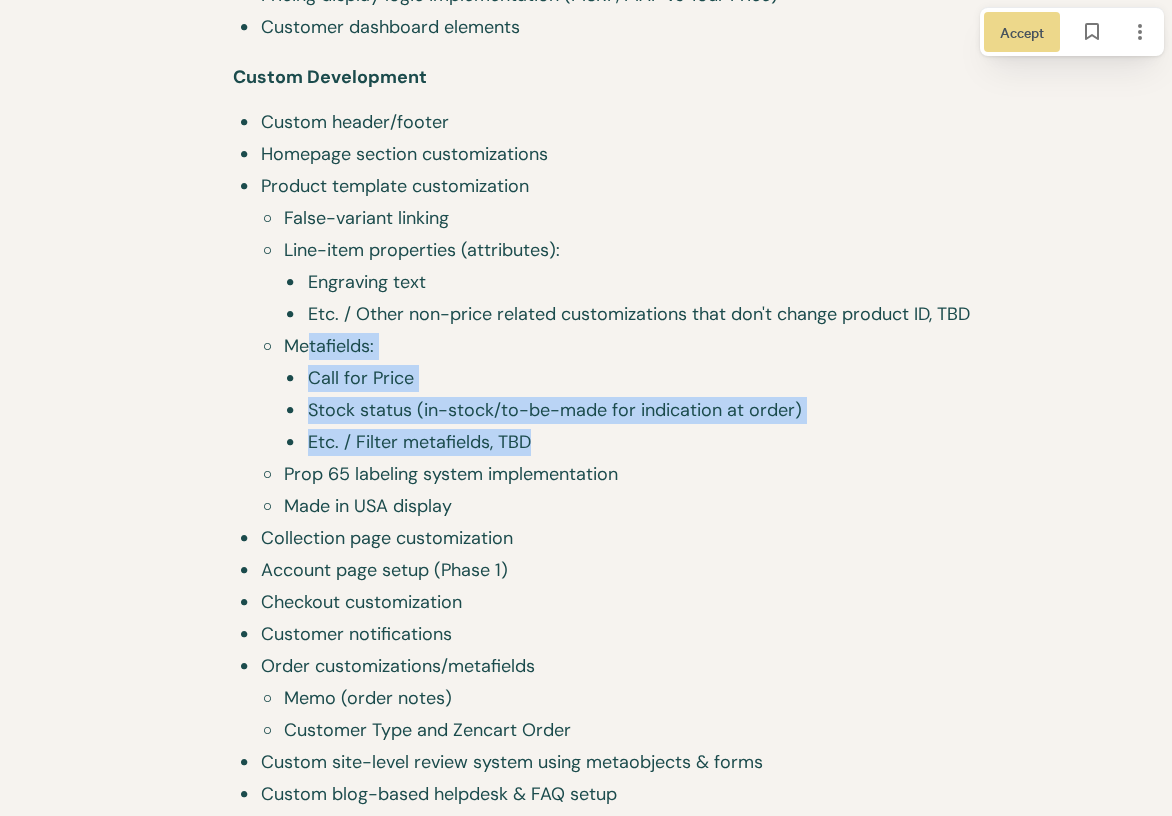 drag, startPoint x: 559, startPoint y: 441, endPoint x: 310, endPoint y: 351, distance: 264.76593 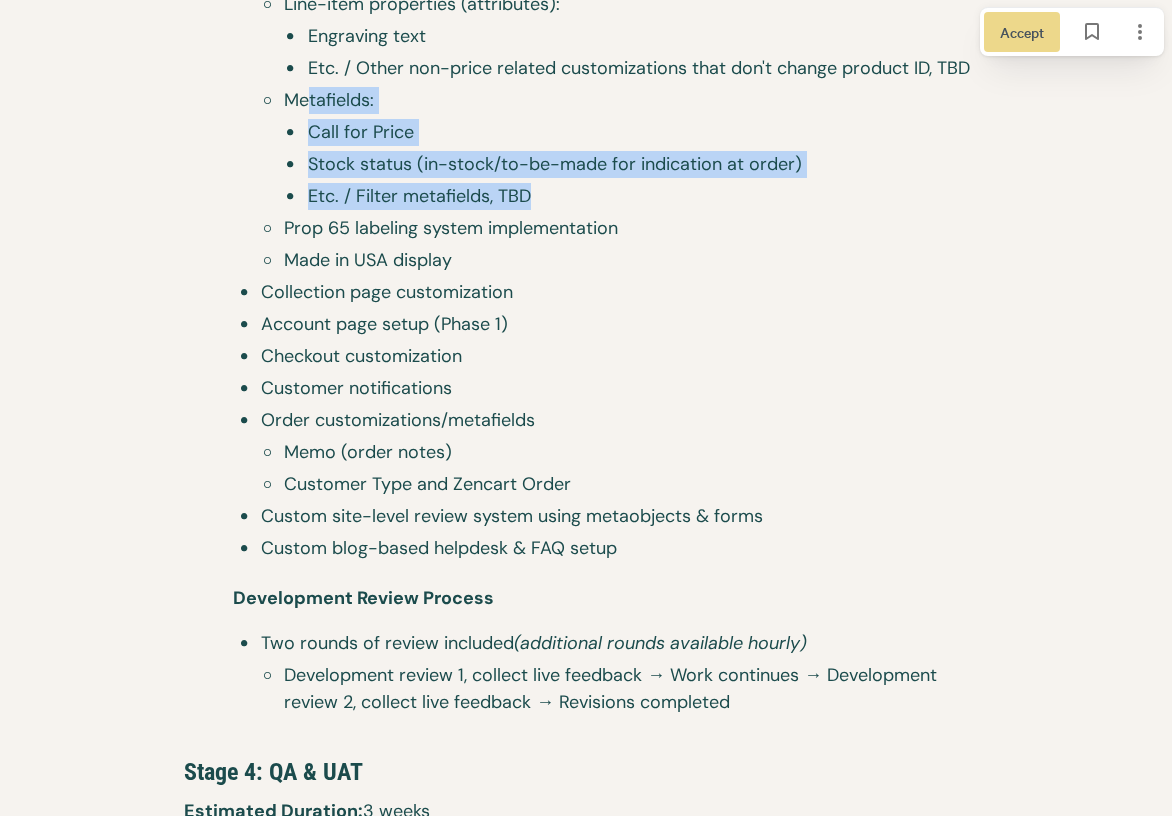 scroll, scrollTop: 8404, scrollLeft: 0, axis: vertical 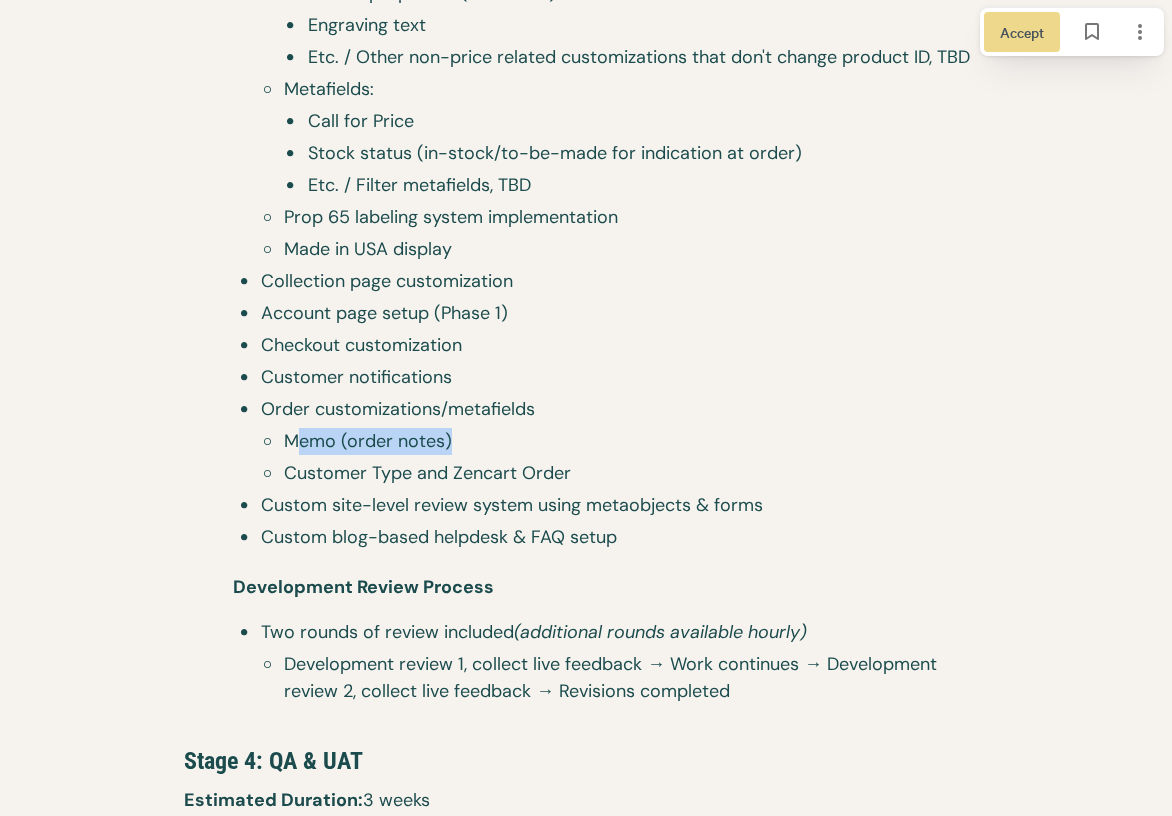 drag, startPoint x: 296, startPoint y: 442, endPoint x: 490, endPoint y: 448, distance: 194.09276 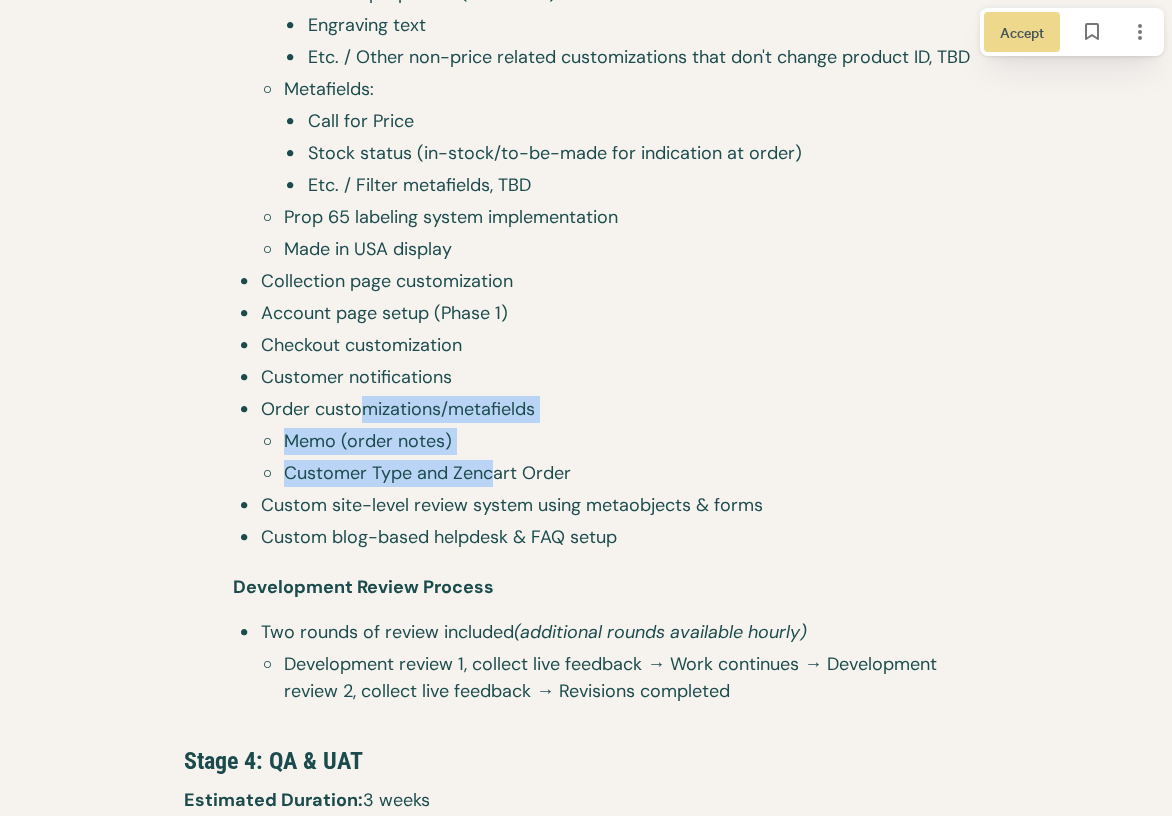 drag, startPoint x: 364, startPoint y: 415, endPoint x: 488, endPoint y: 478, distance: 139.0863 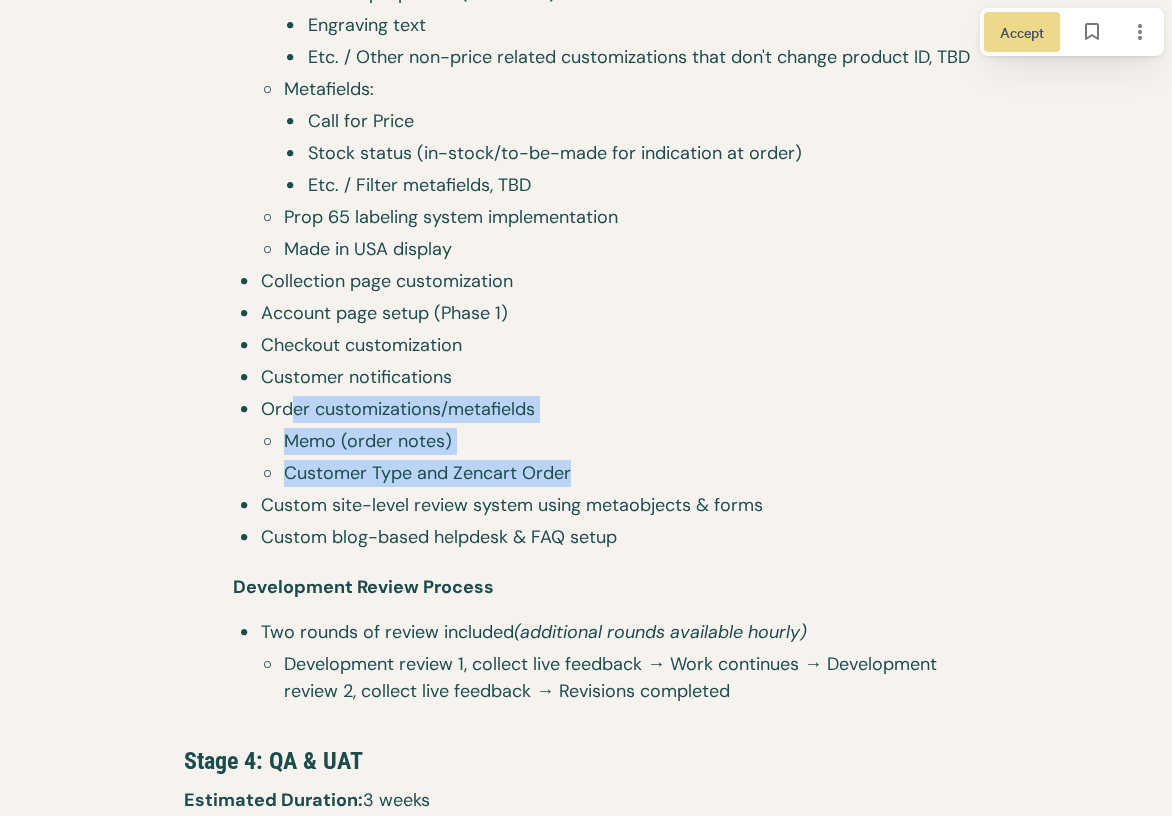 drag, startPoint x: 576, startPoint y: 478, endPoint x: 295, endPoint y: 396, distance: 292.72 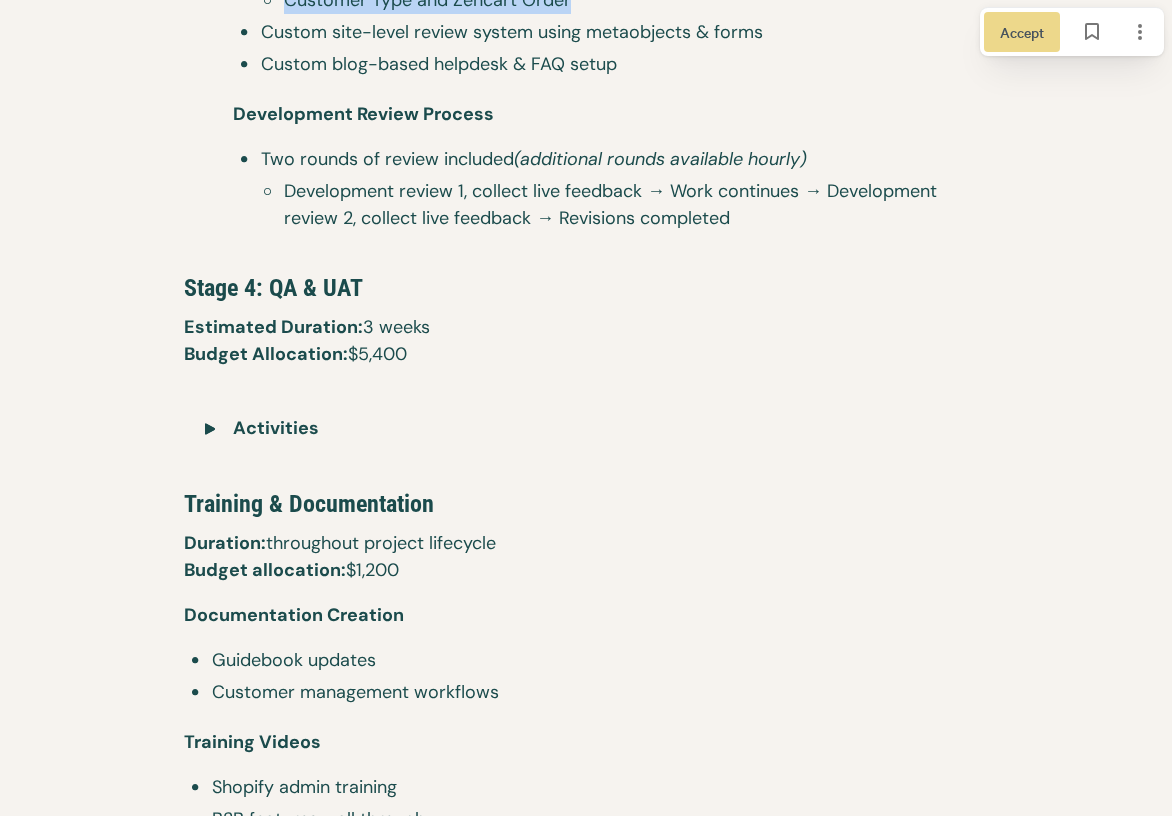 scroll, scrollTop: 8932, scrollLeft: 0, axis: vertical 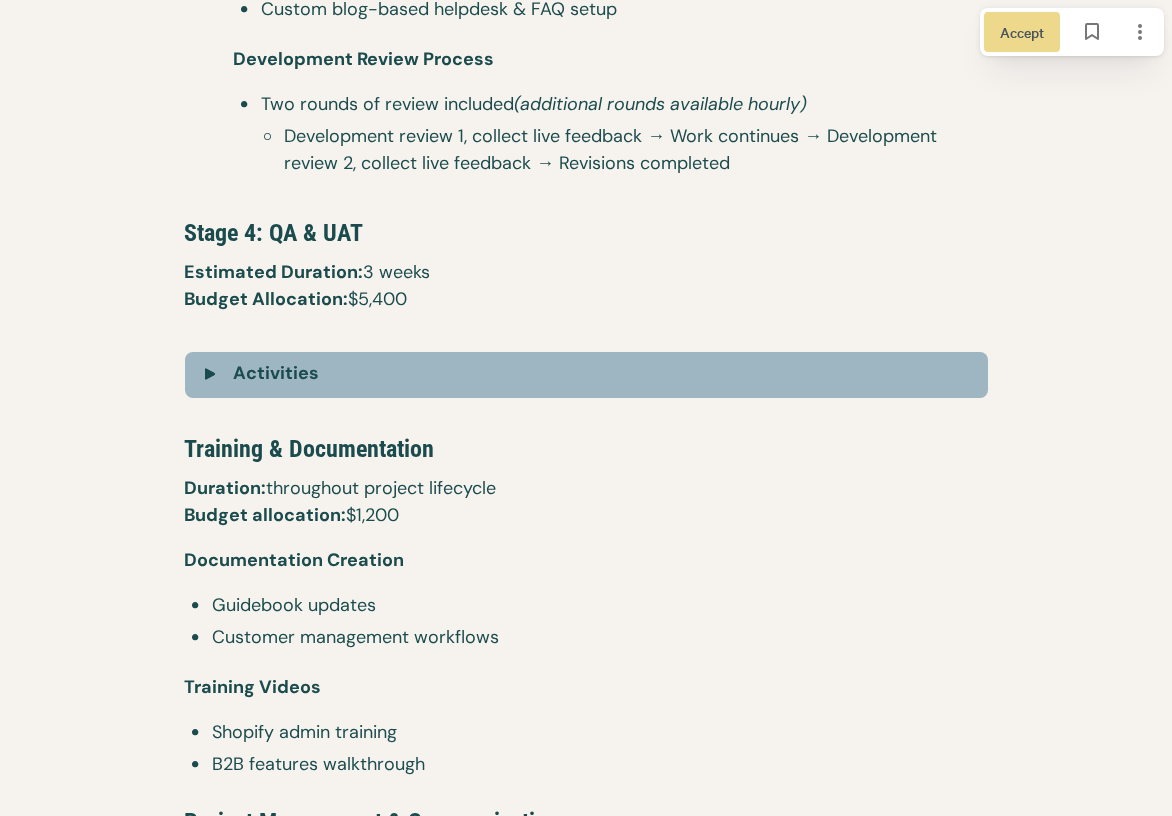 click on "Activities" 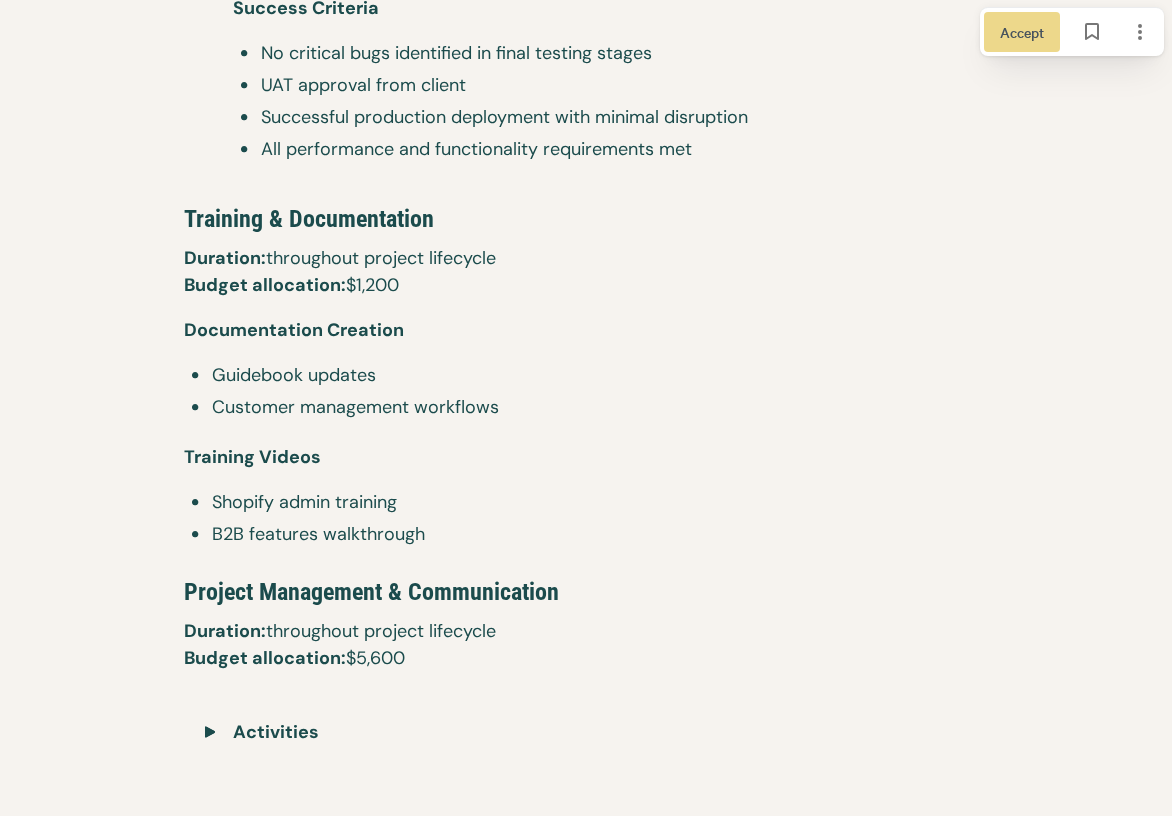 scroll, scrollTop: 10302, scrollLeft: 0, axis: vertical 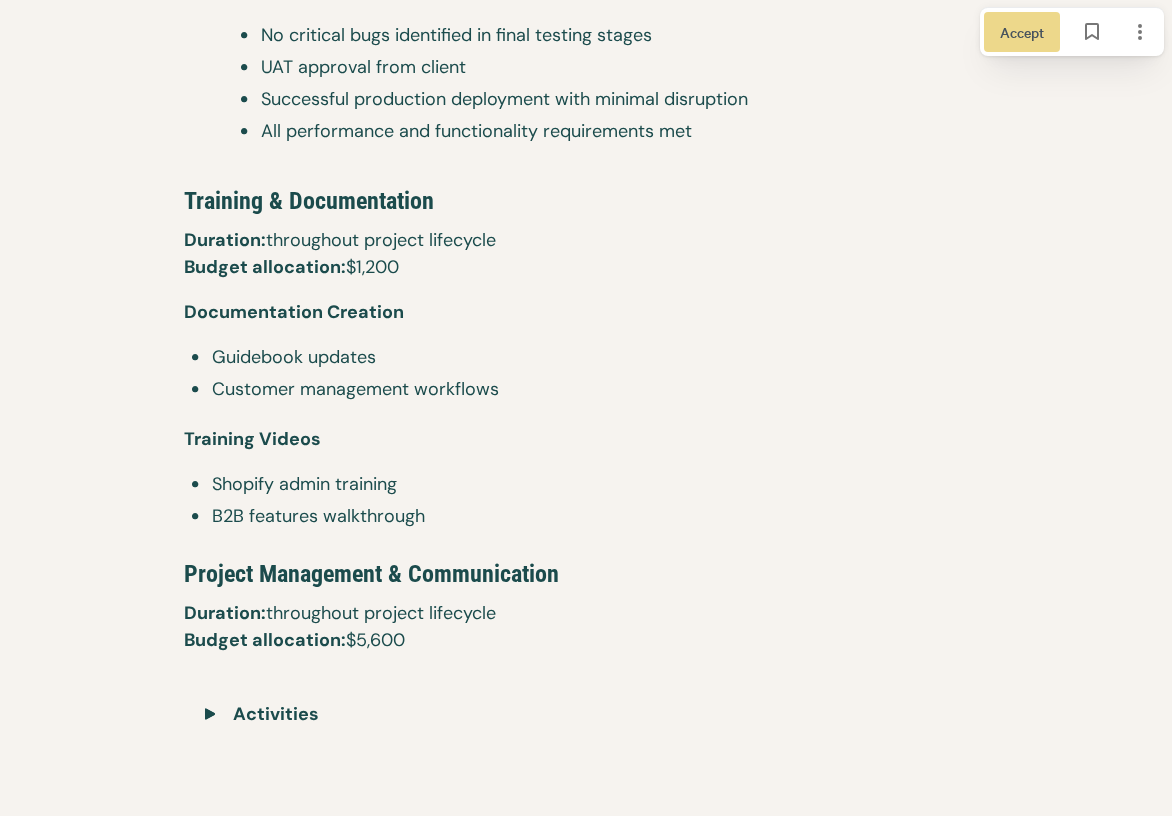 type 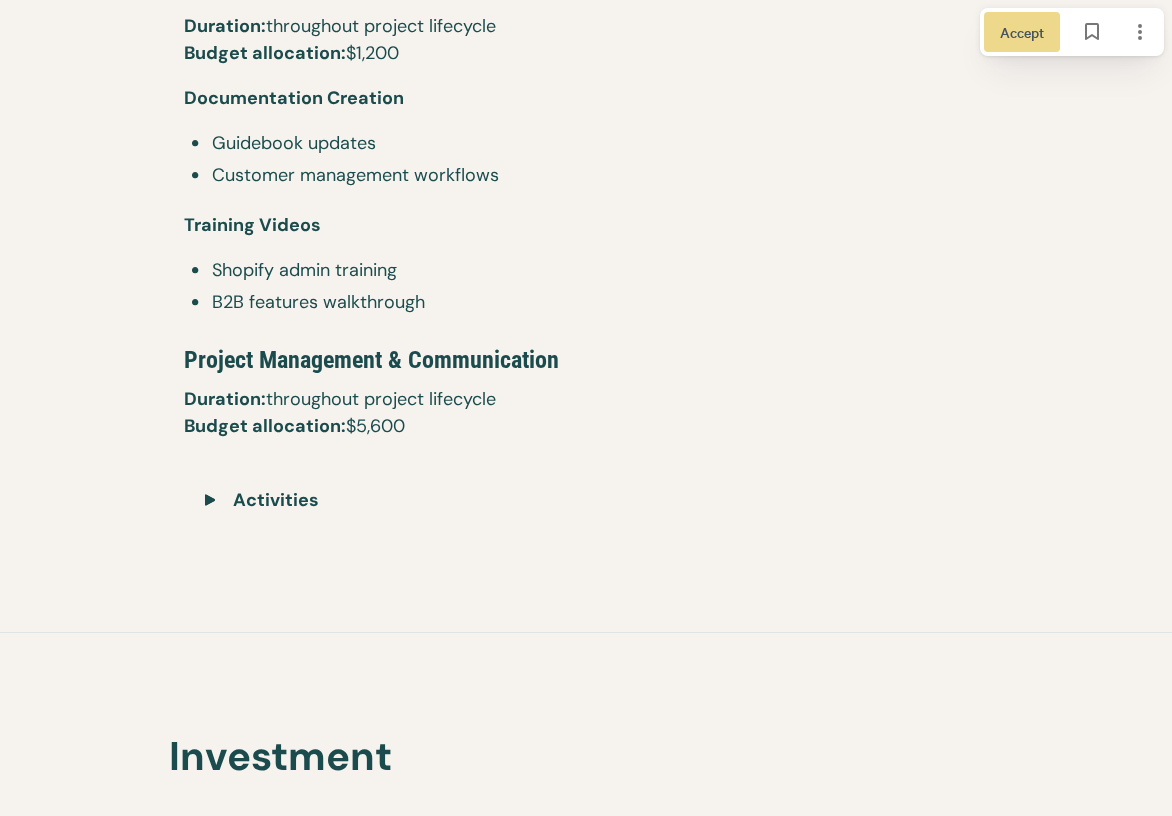 scroll, scrollTop: 10531, scrollLeft: 0, axis: vertical 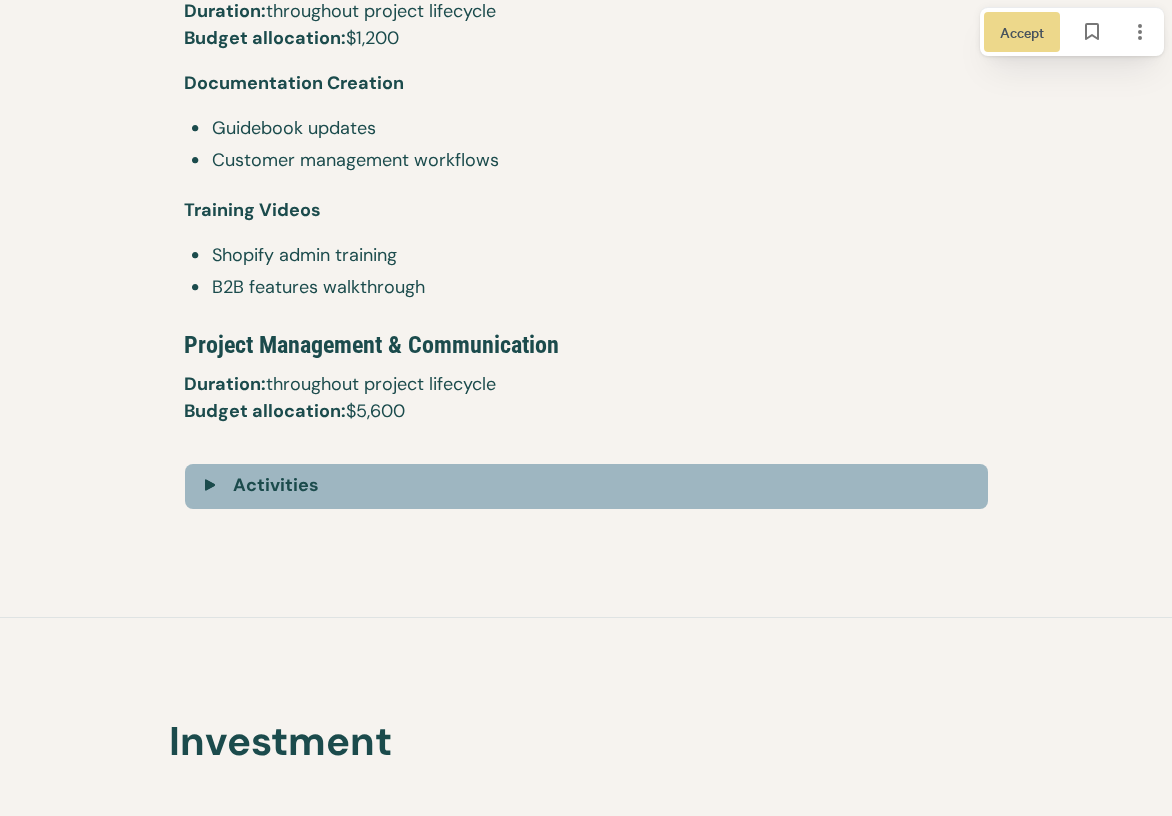 click on "Activities" 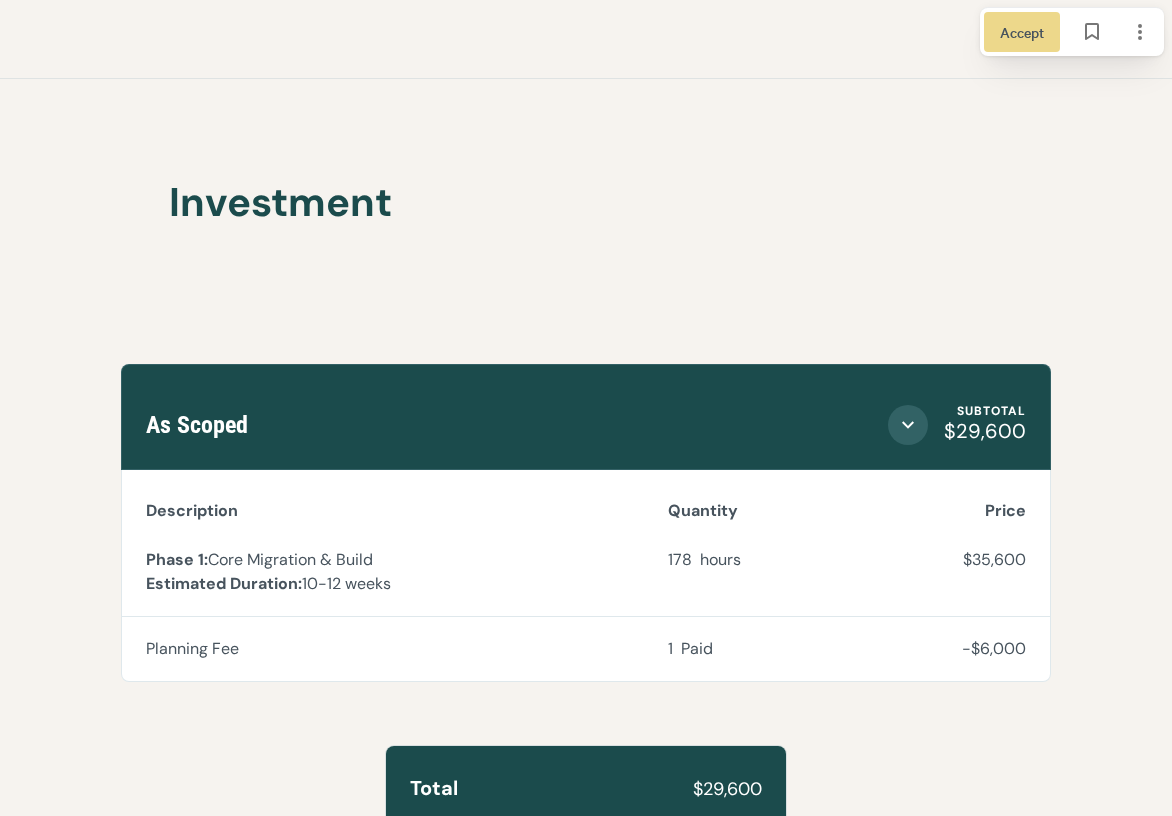 scroll, scrollTop: 11981, scrollLeft: 0, axis: vertical 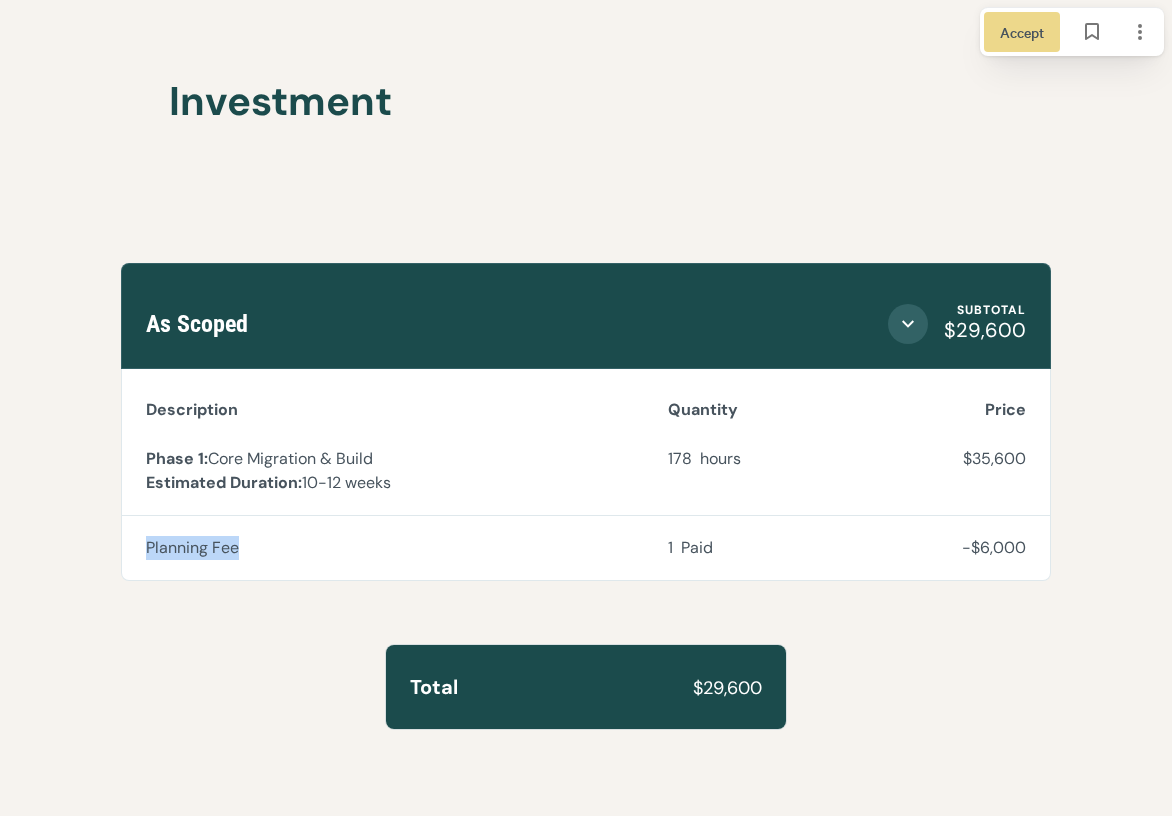 drag, startPoint x: 146, startPoint y: 549, endPoint x: 294, endPoint y: 549, distance: 148 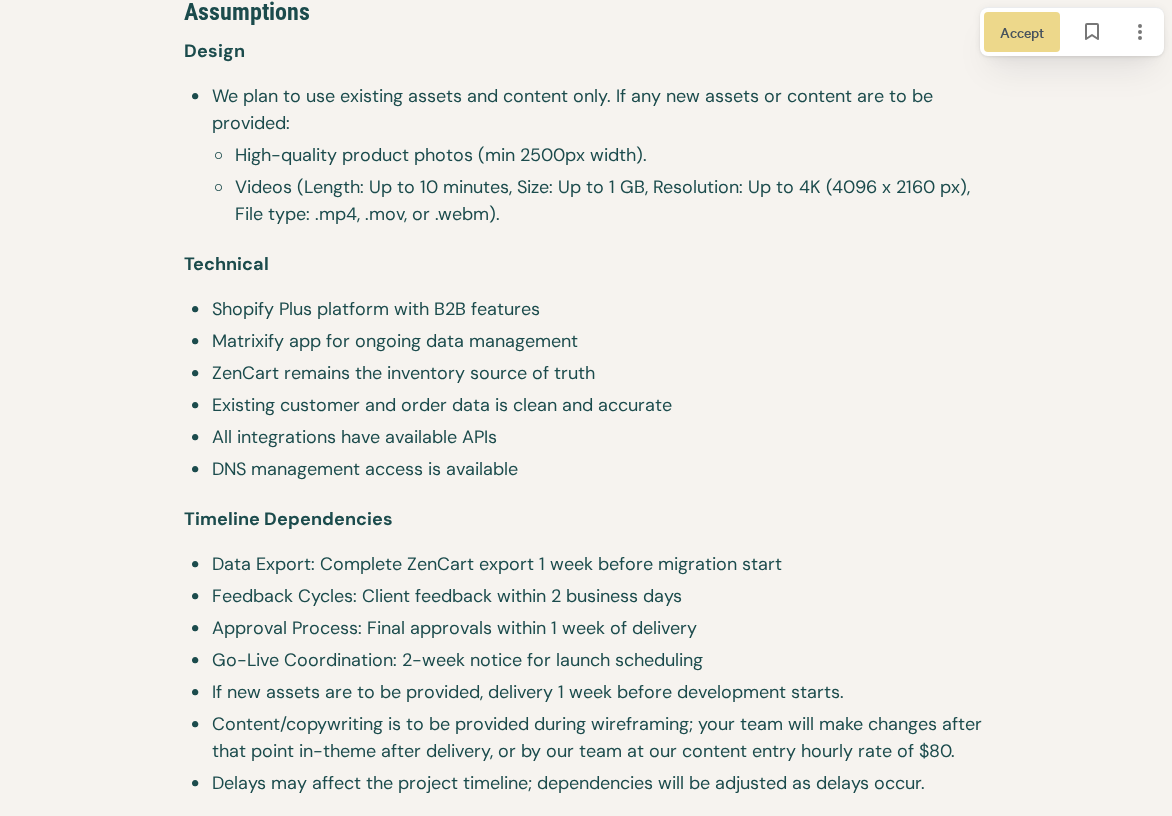 scroll, scrollTop: 13294, scrollLeft: 0, axis: vertical 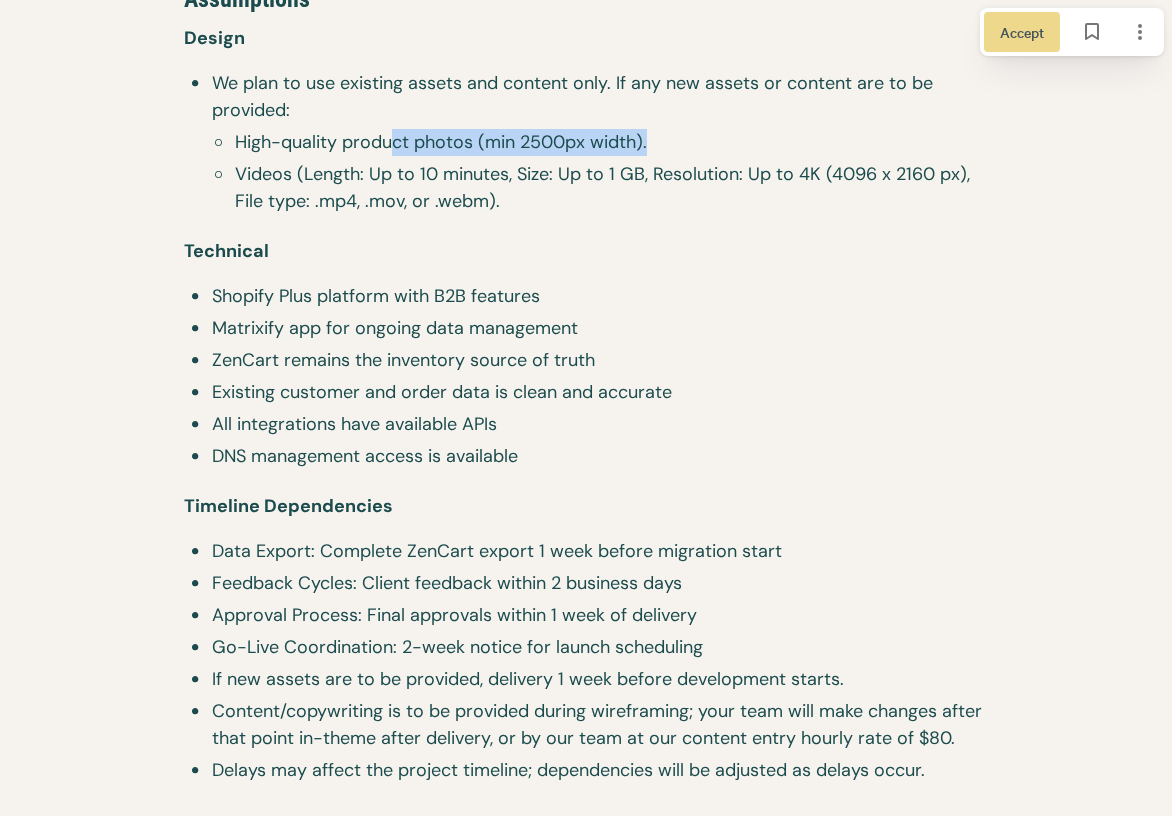 drag, startPoint x: 656, startPoint y: 142, endPoint x: 391, endPoint y: 142, distance: 265 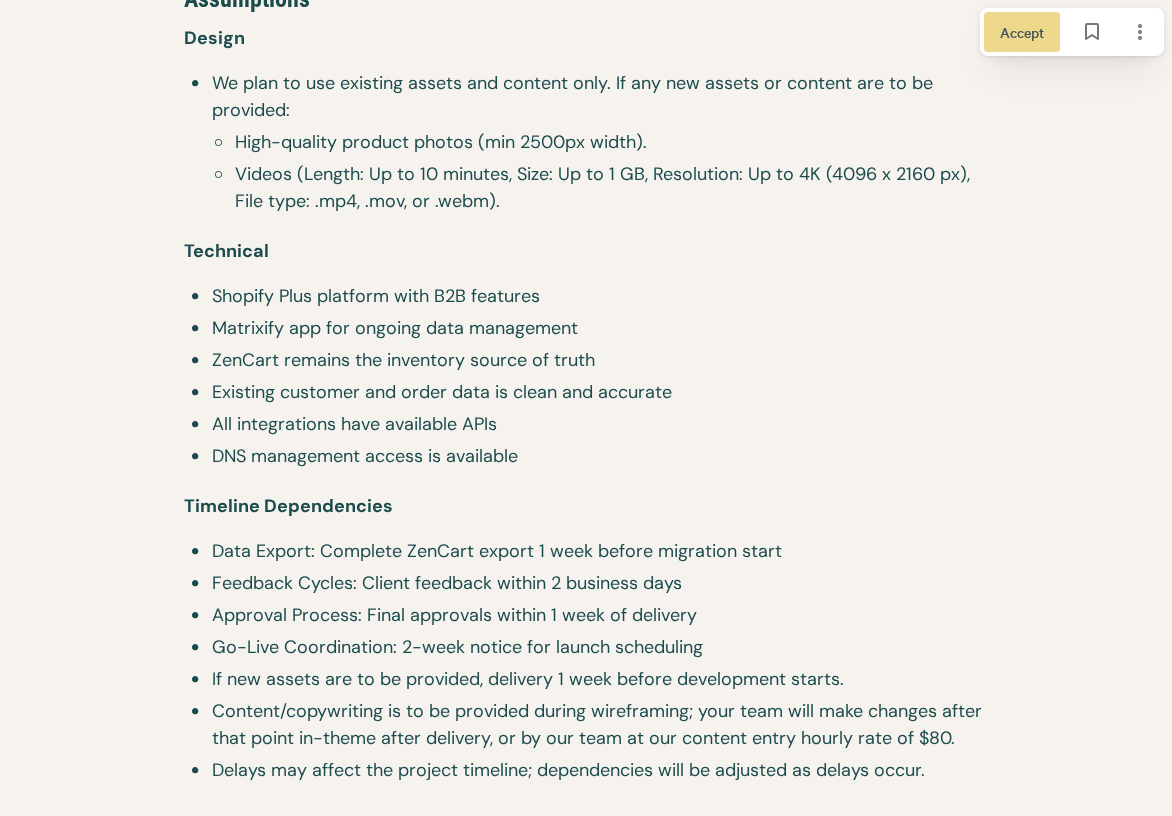 click on "ZenCart remains the inventory source of truth" at bounding box center [600, 360] 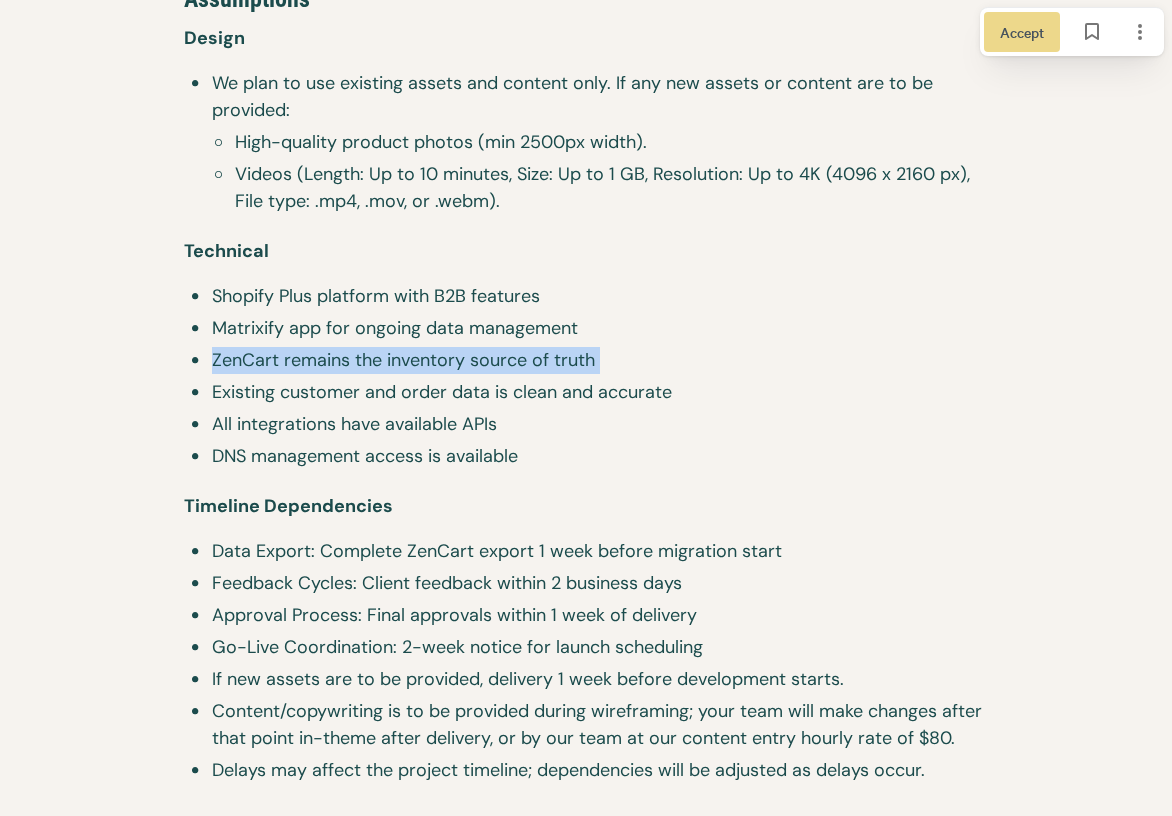 drag, startPoint x: 202, startPoint y: 358, endPoint x: 649, endPoint y: 408, distance: 449.78772 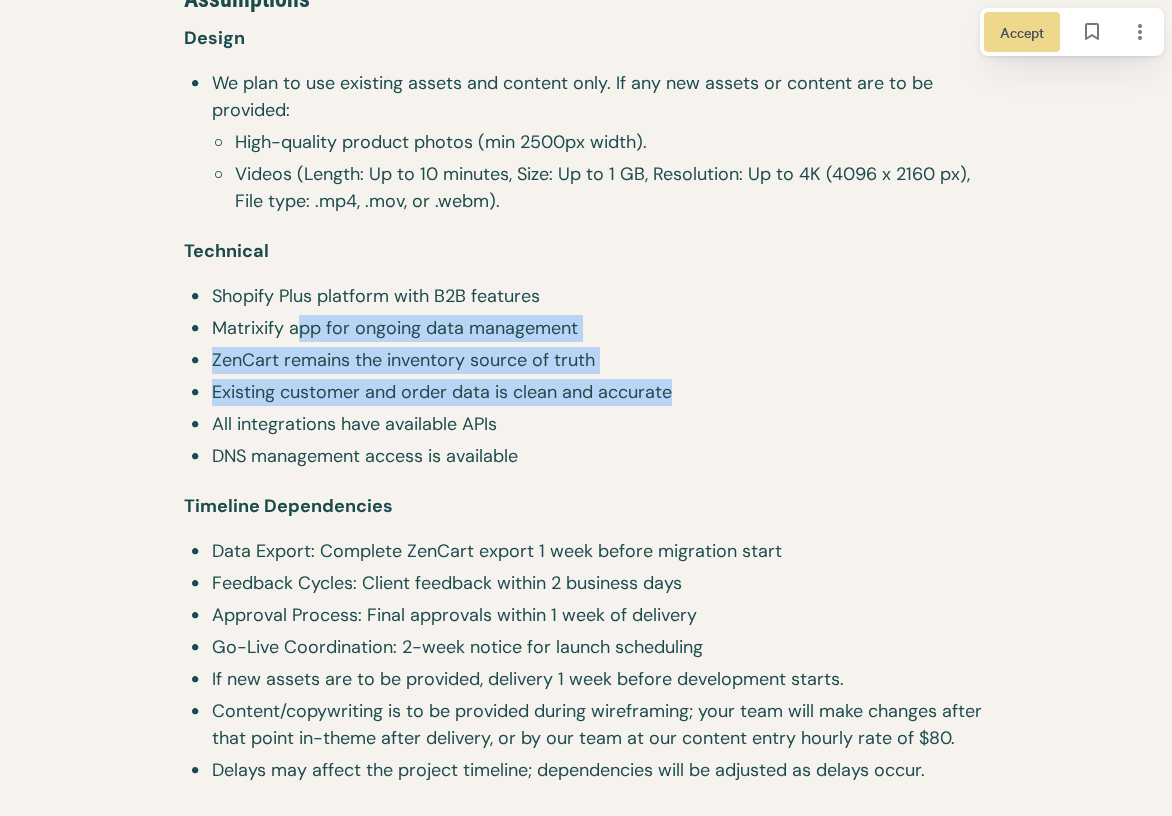 drag, startPoint x: 680, startPoint y: 393, endPoint x: 296, endPoint y: 333, distance: 388.65924 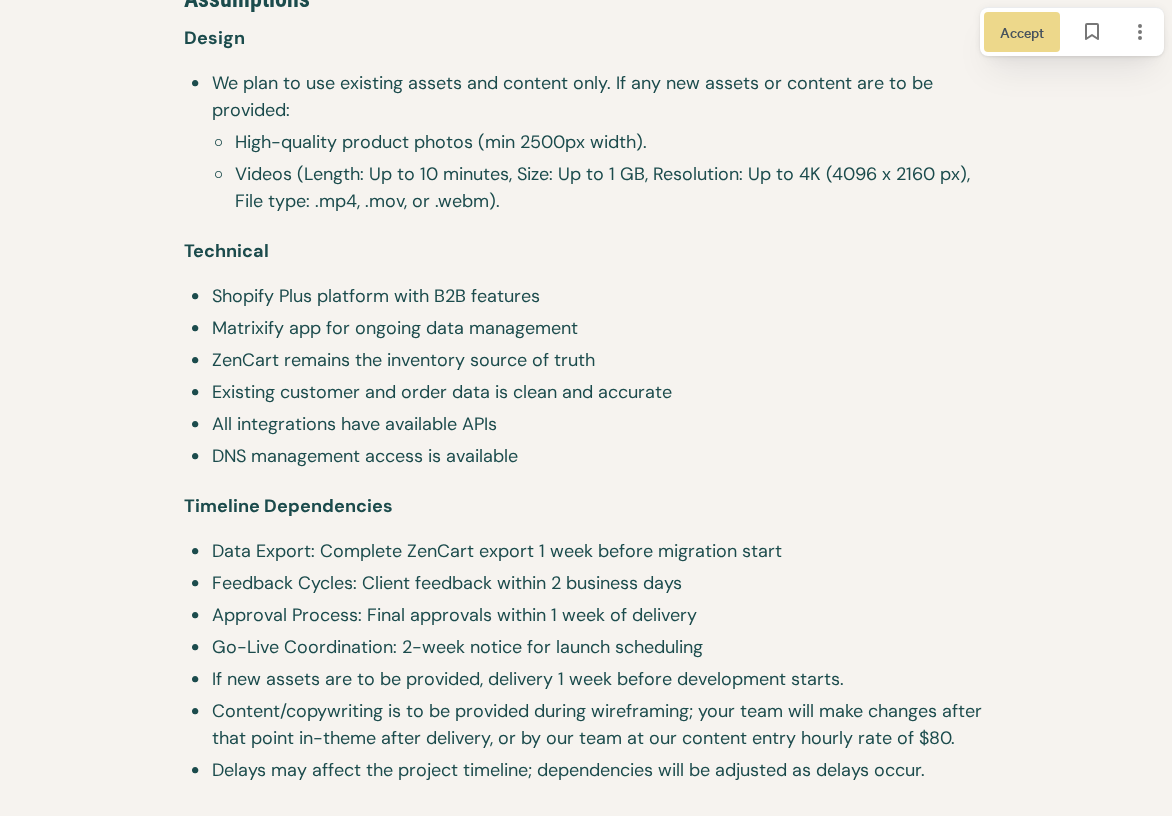 drag, startPoint x: 242, startPoint y: 409, endPoint x: 408, endPoint y: 409, distance: 166 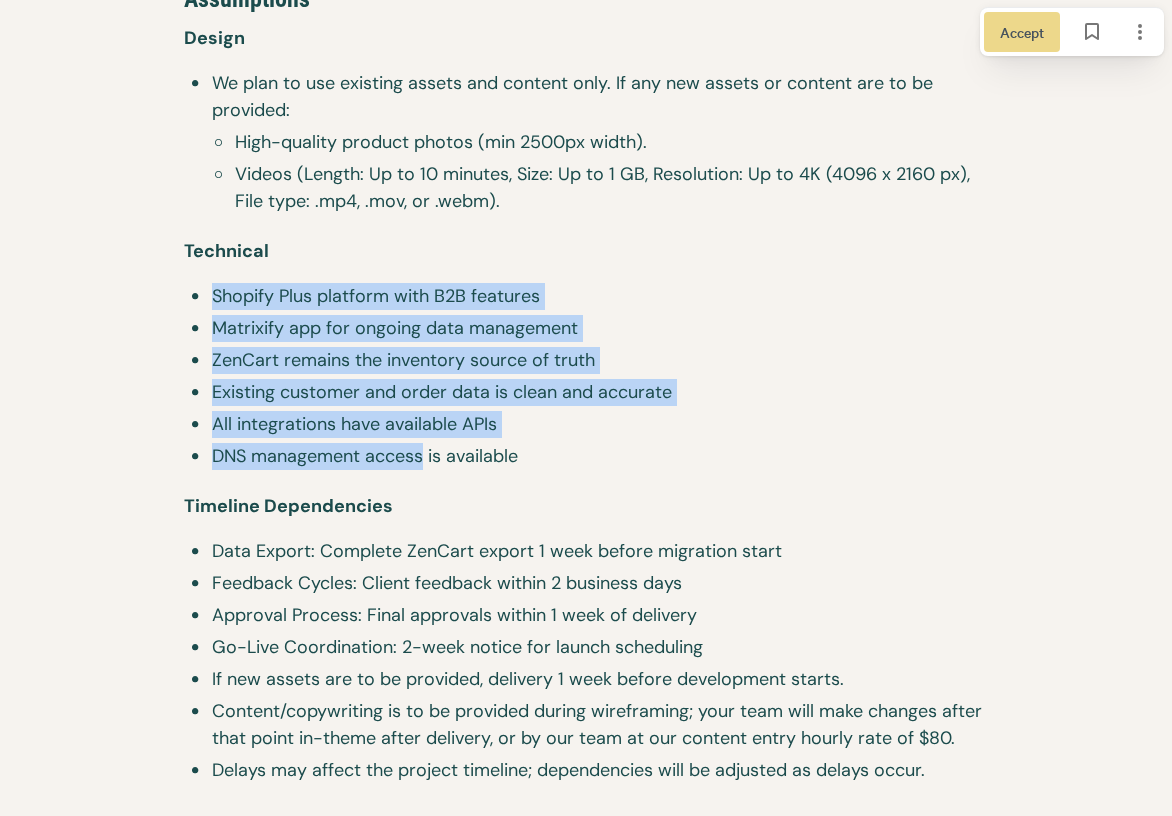 drag, startPoint x: 421, startPoint y: 467, endPoint x: 397, endPoint y: 311, distance: 157.83536 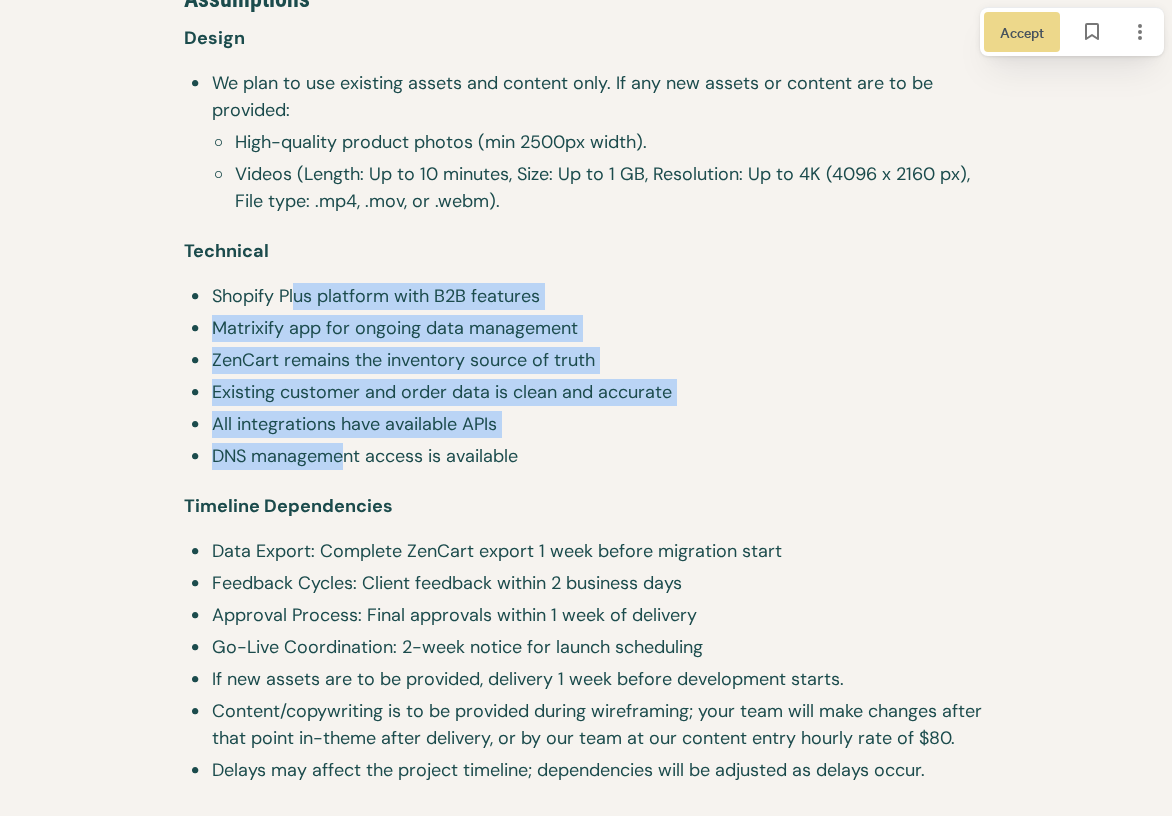 drag, startPoint x: 296, startPoint y: 306, endPoint x: 340, endPoint y: 446, distance: 146.7515 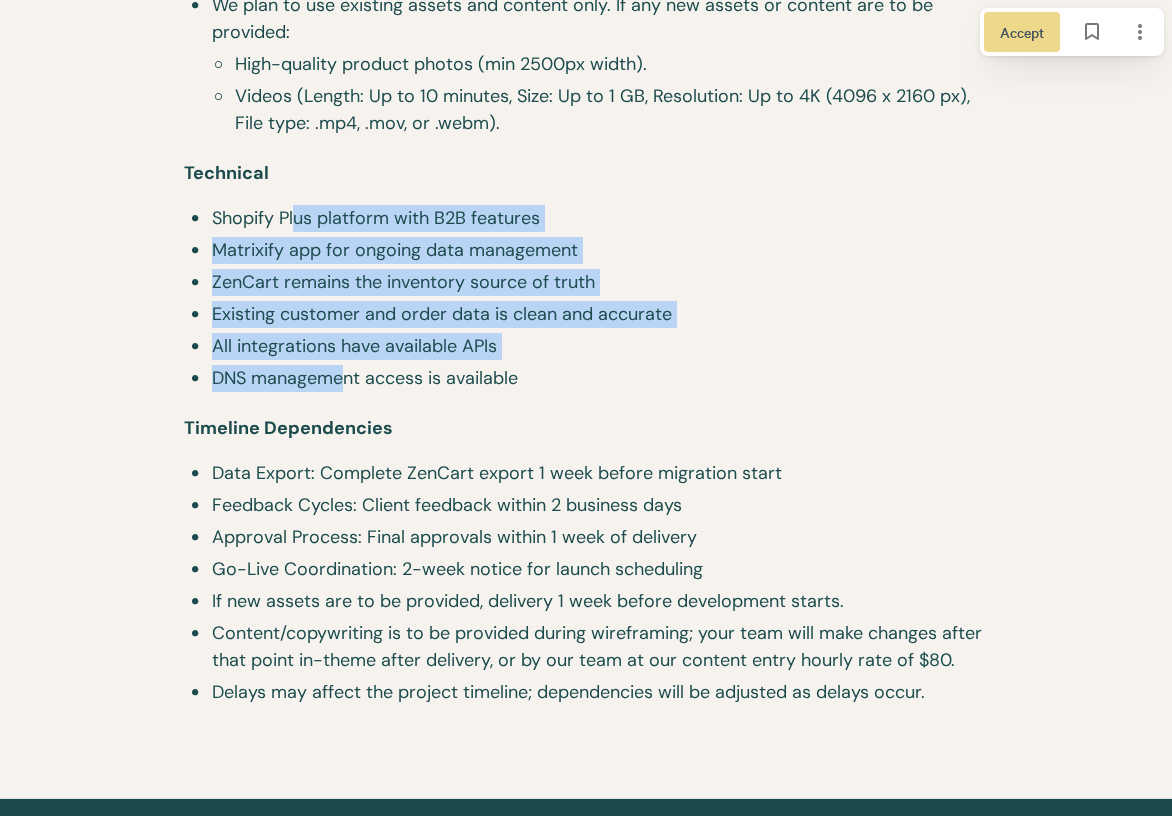 scroll, scrollTop: 13379, scrollLeft: 0, axis: vertical 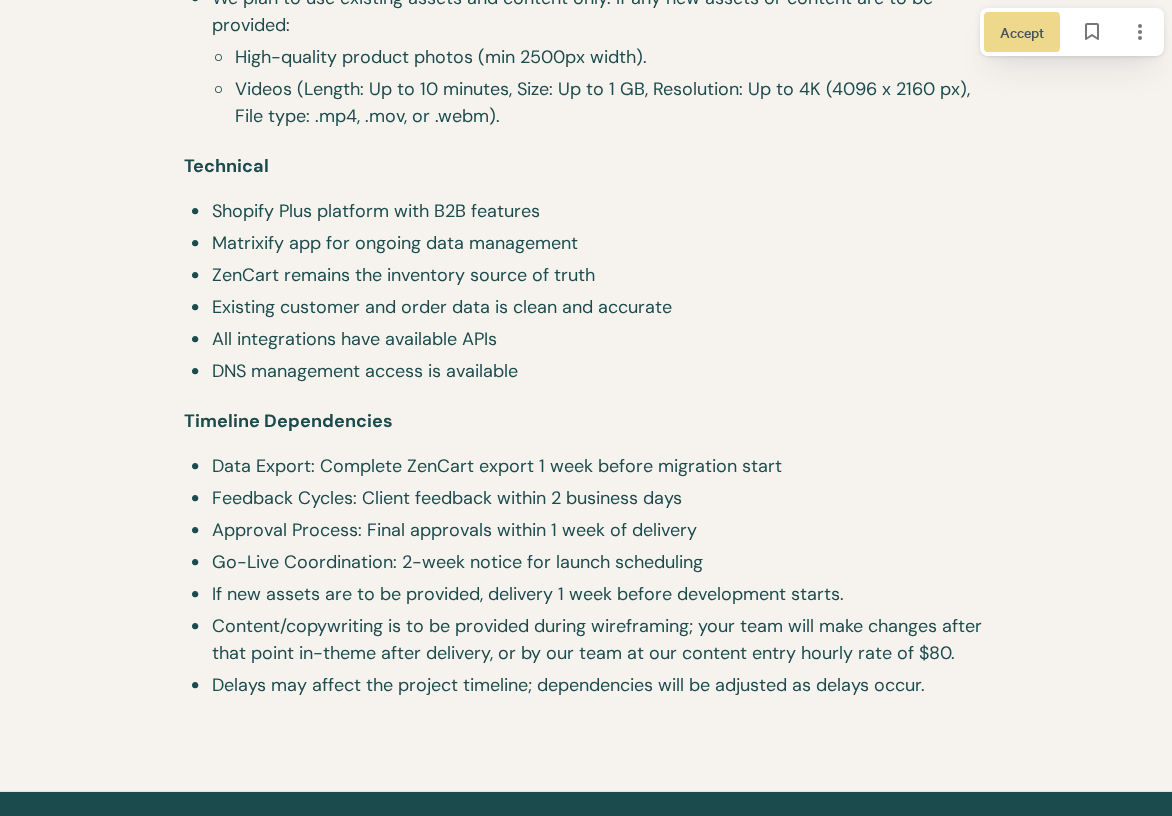 click on "Data Export: Complete ZenCart export 1 week before migration start" at bounding box center [600, 466] 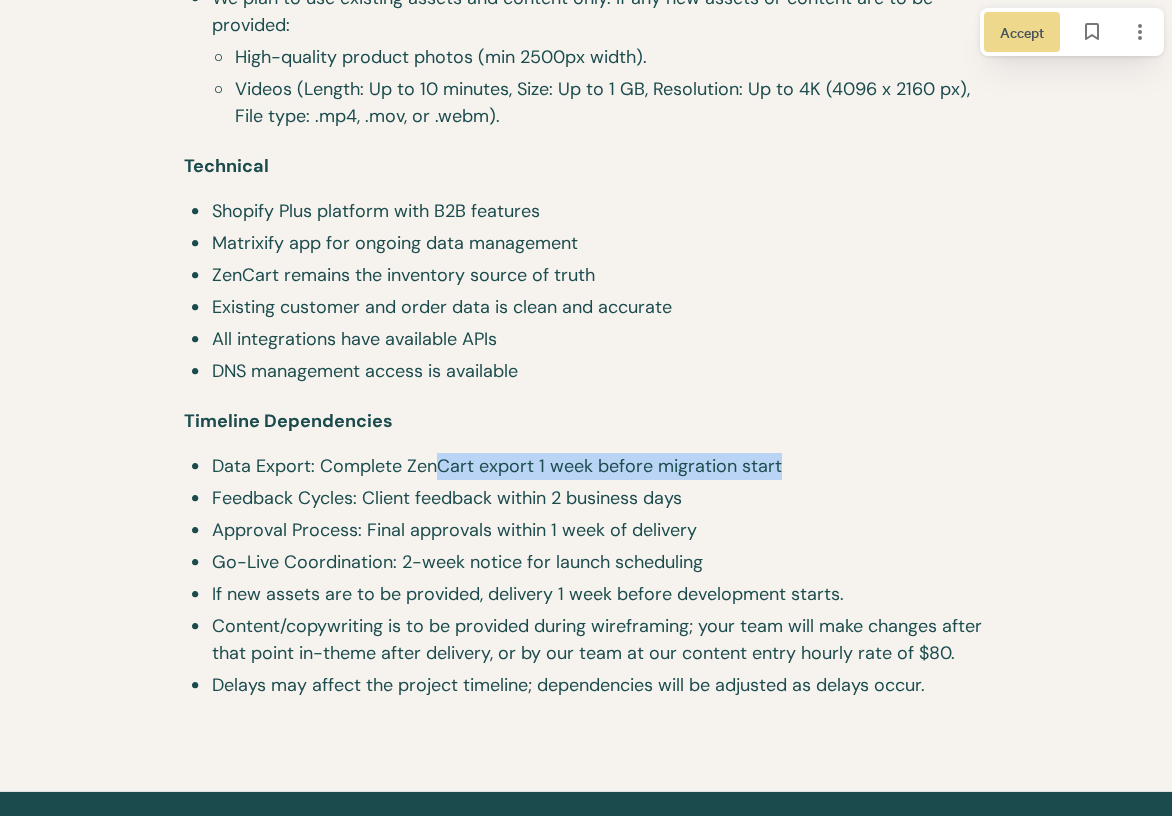 drag, startPoint x: 791, startPoint y: 473, endPoint x: 433, endPoint y: 468, distance: 358.0349 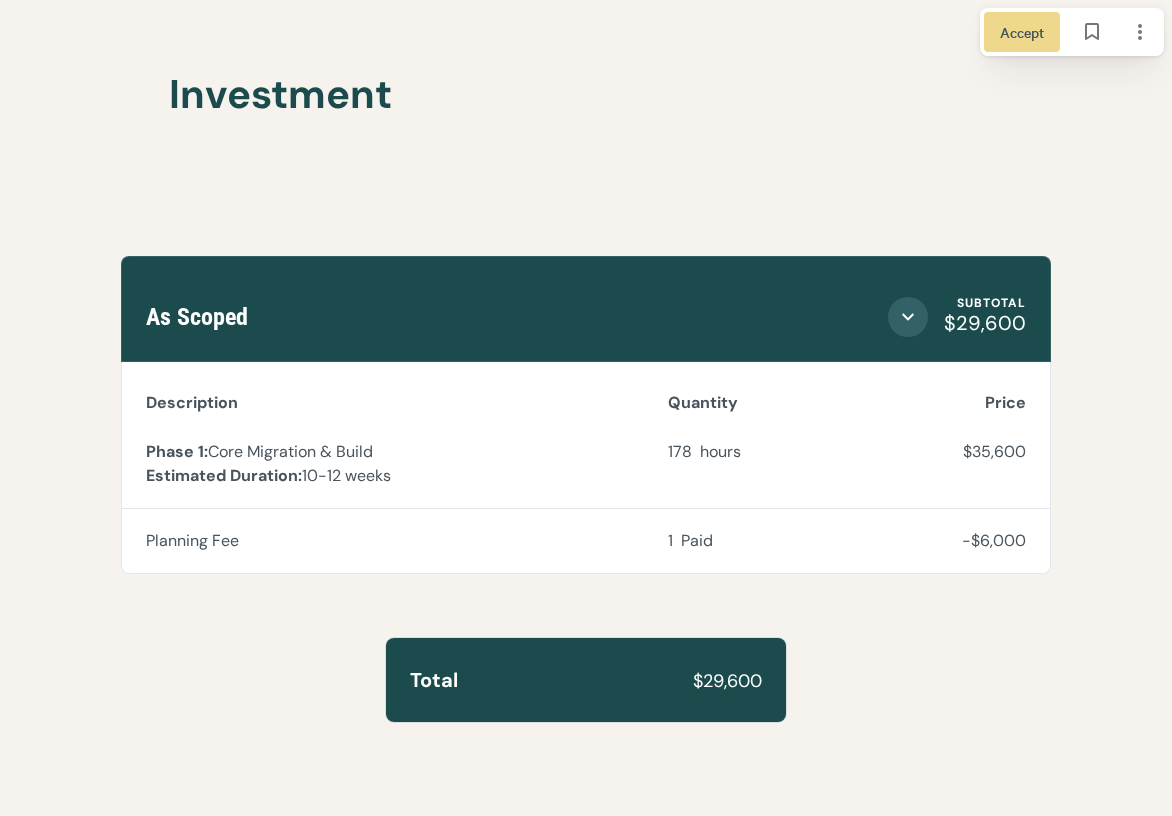 scroll, scrollTop: 11963, scrollLeft: 0, axis: vertical 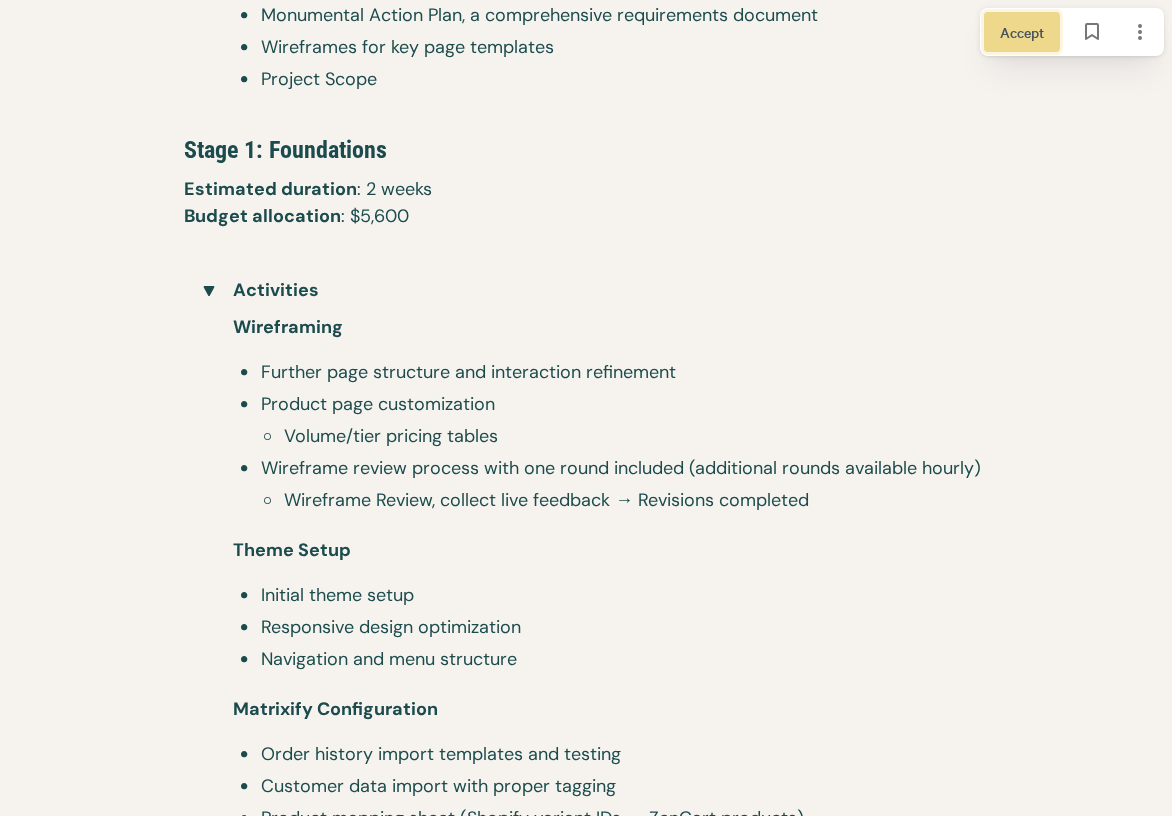 click on "Accept" at bounding box center (1022, 32) 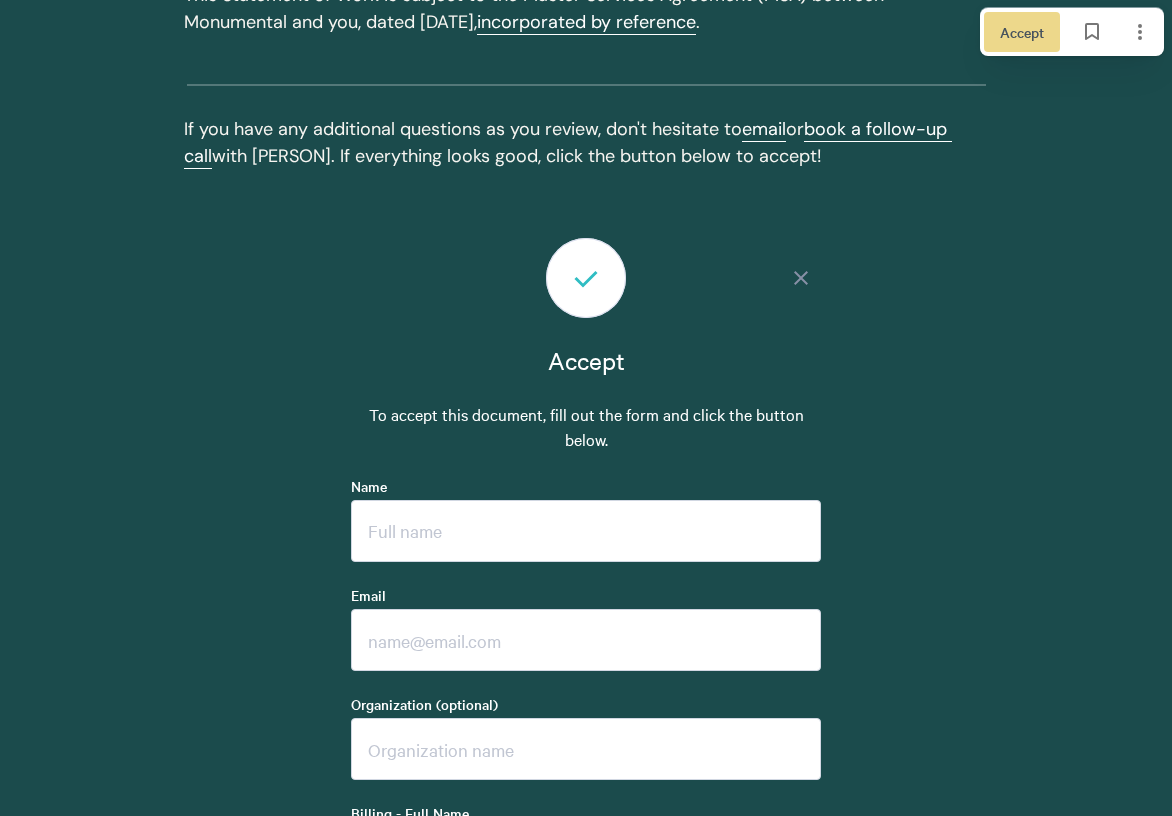 scroll, scrollTop: 14922, scrollLeft: 0, axis: vertical 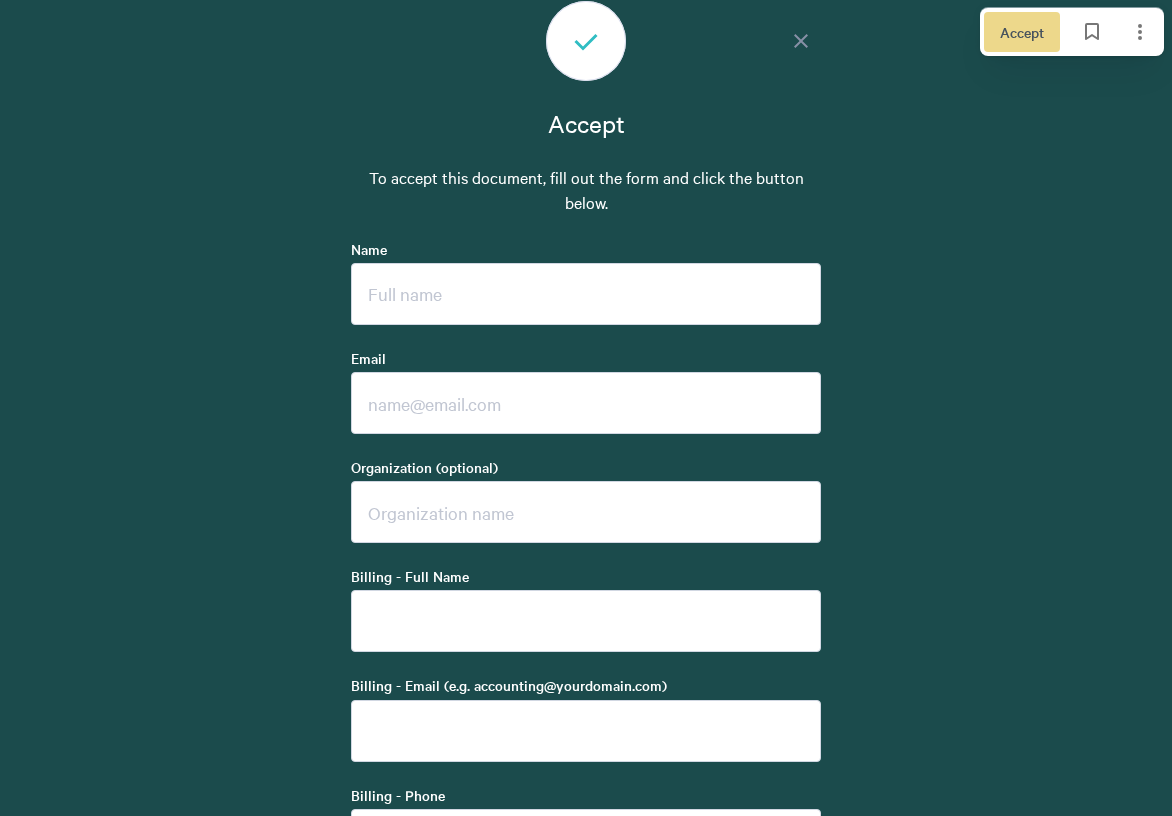 click on "Name" at bounding box center [586, 294] 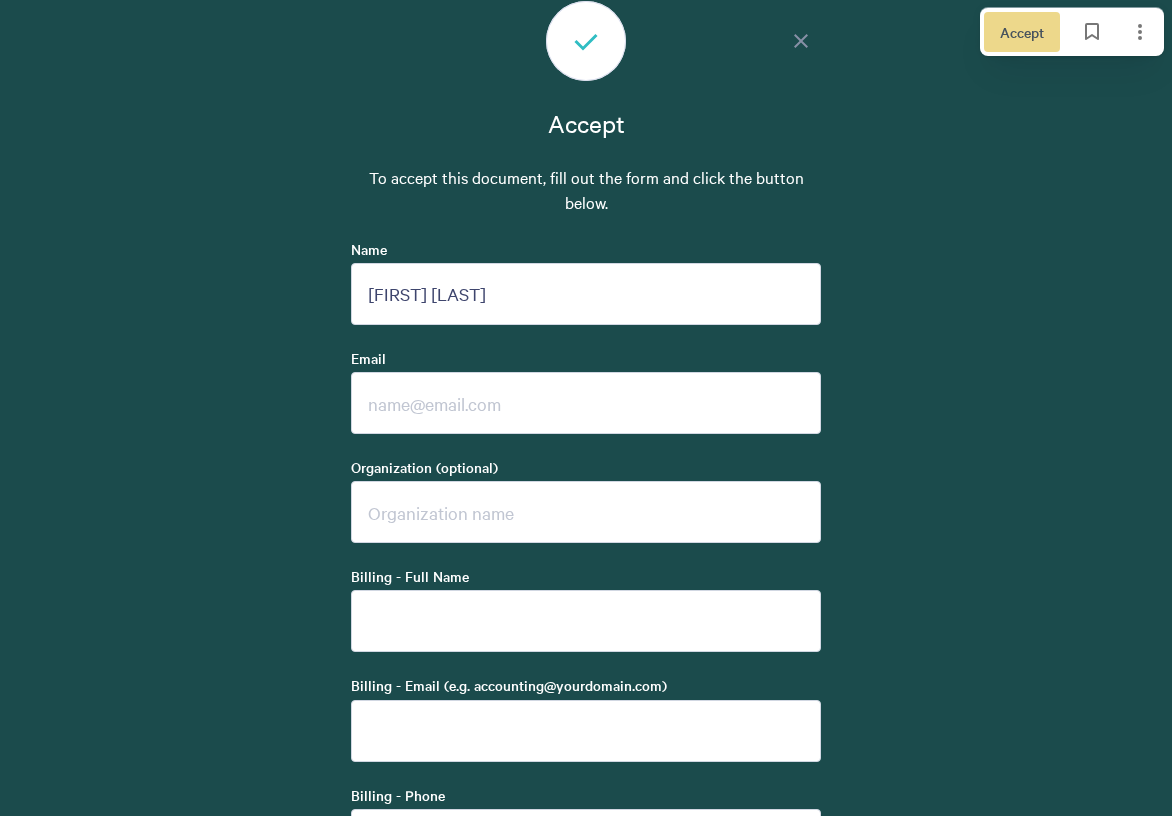 type on "[FIRST] [LAST]" 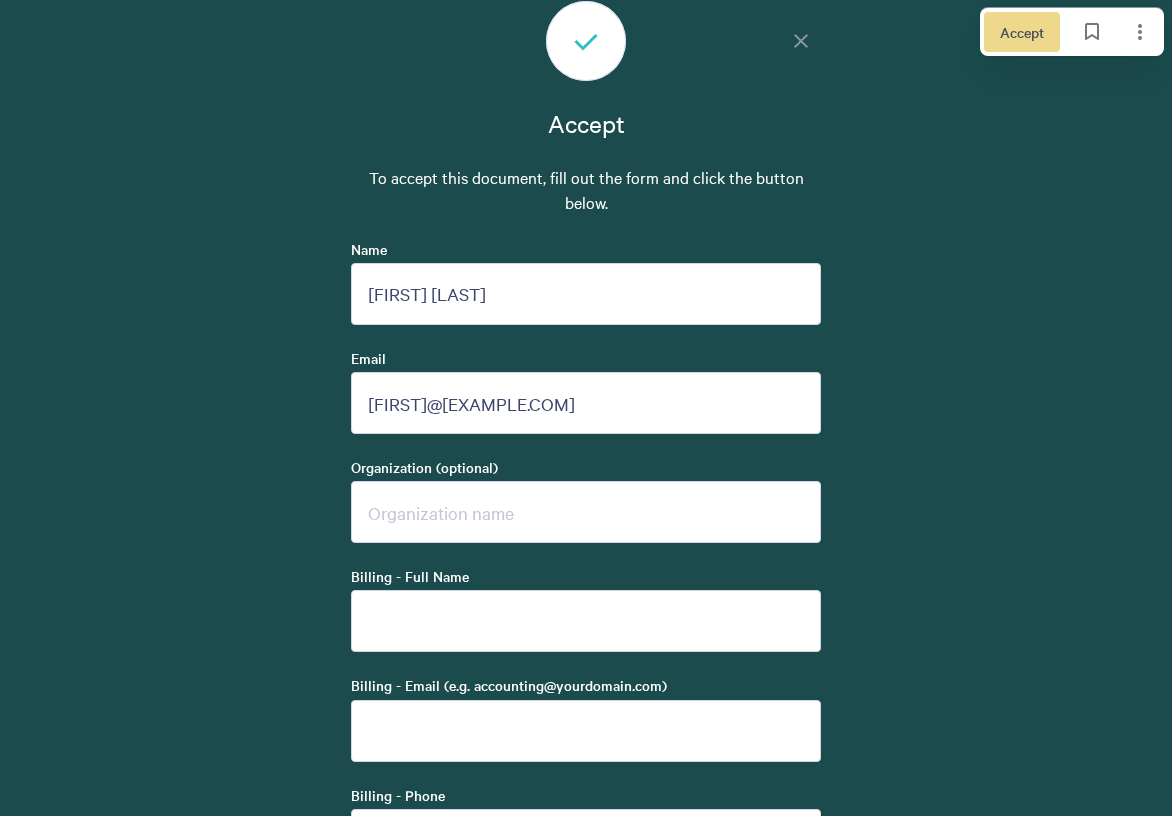 type on "[FIRST]@[EXAMPLE.COM]" 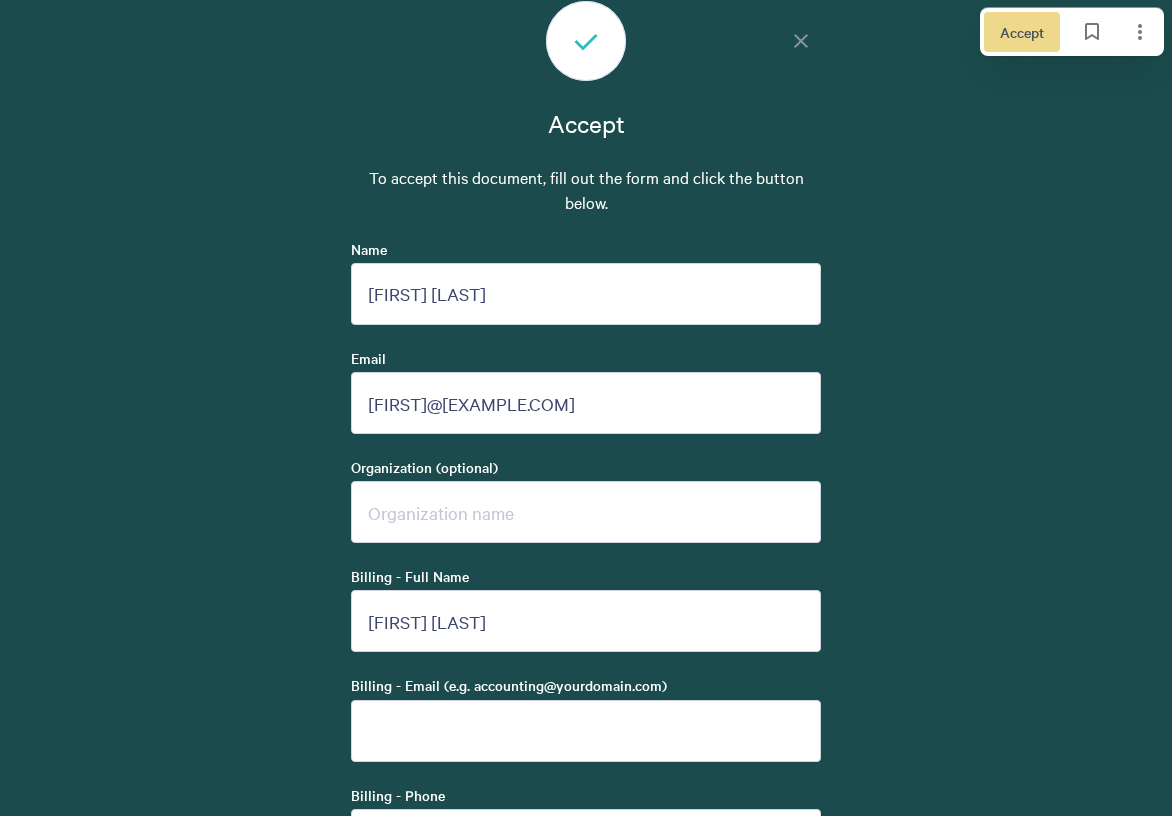 type on "[FIRST] [LAST]" 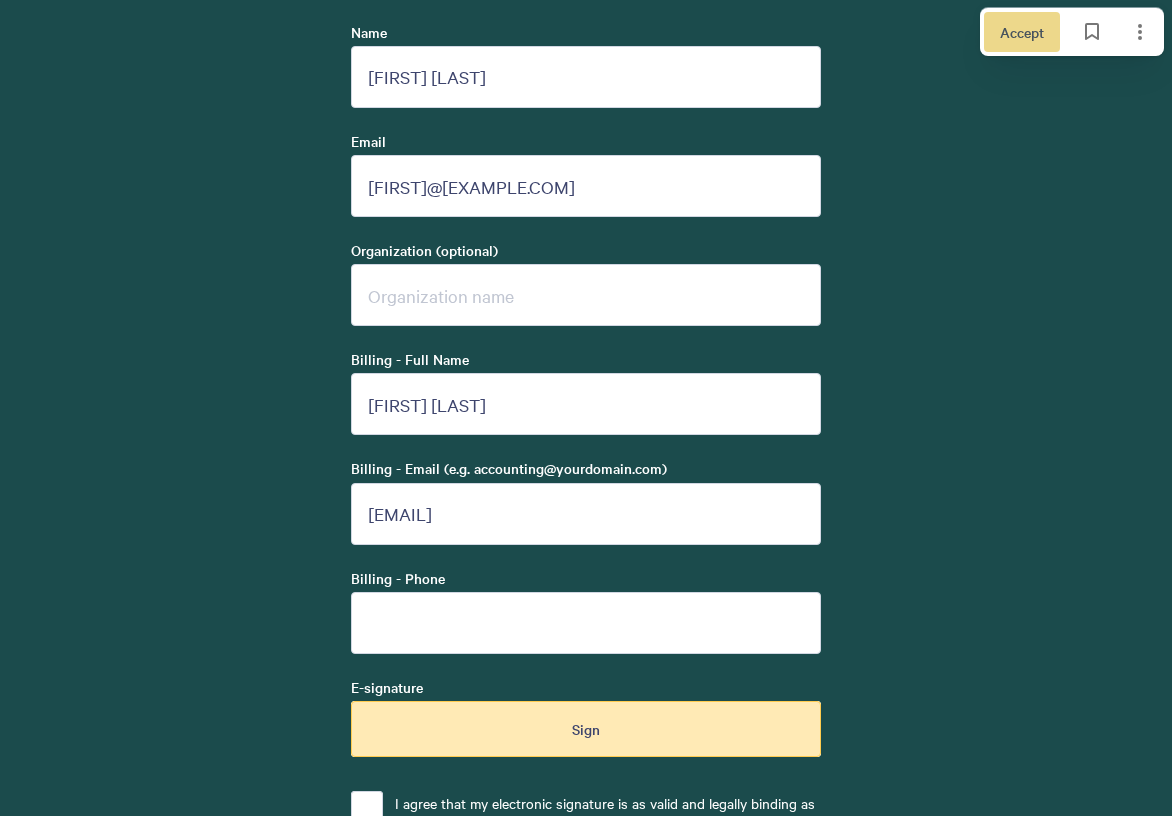 scroll, scrollTop: 15167, scrollLeft: 0, axis: vertical 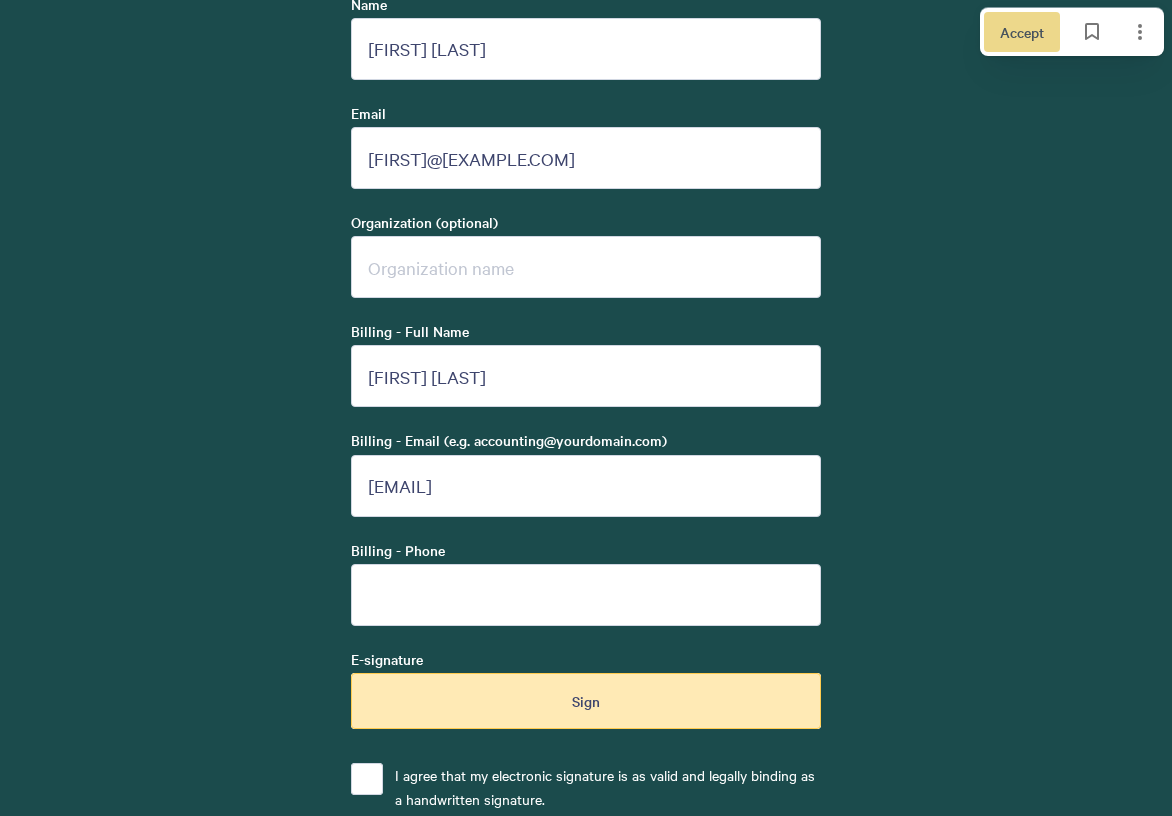 type on "[EMAIL]" 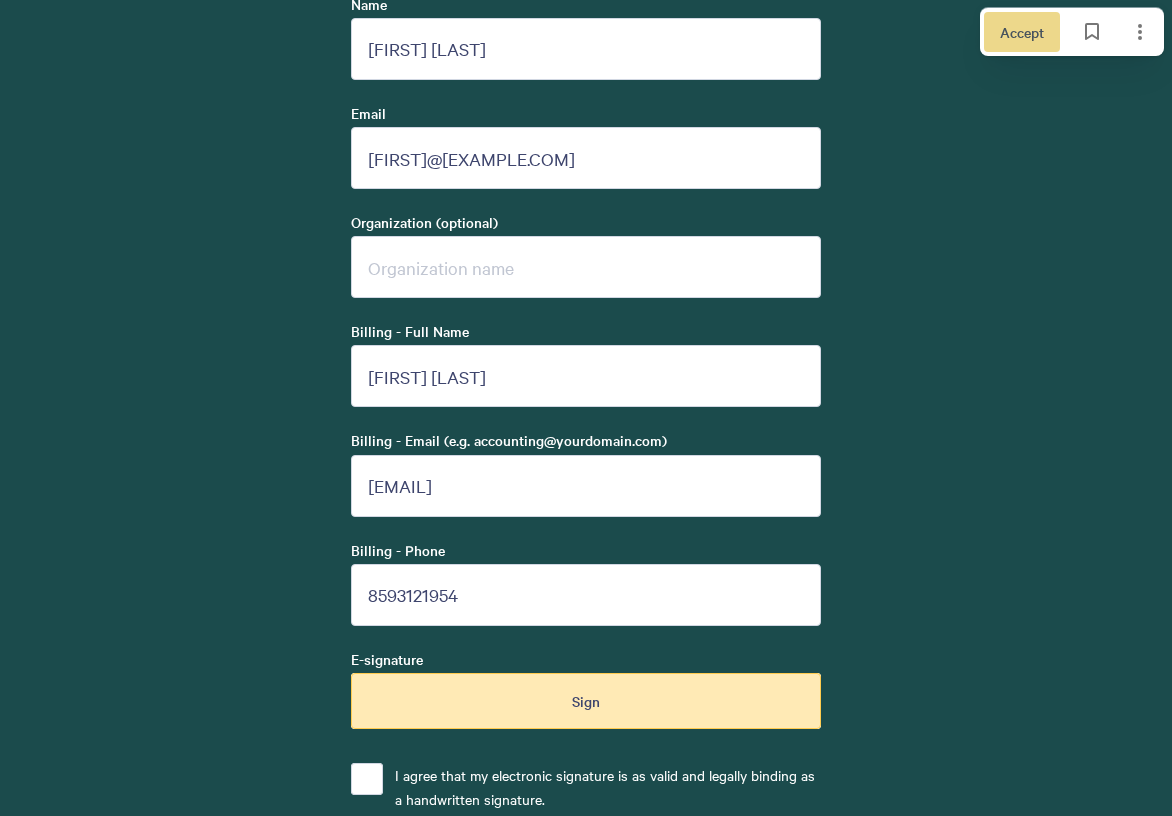 type on "8593121954" 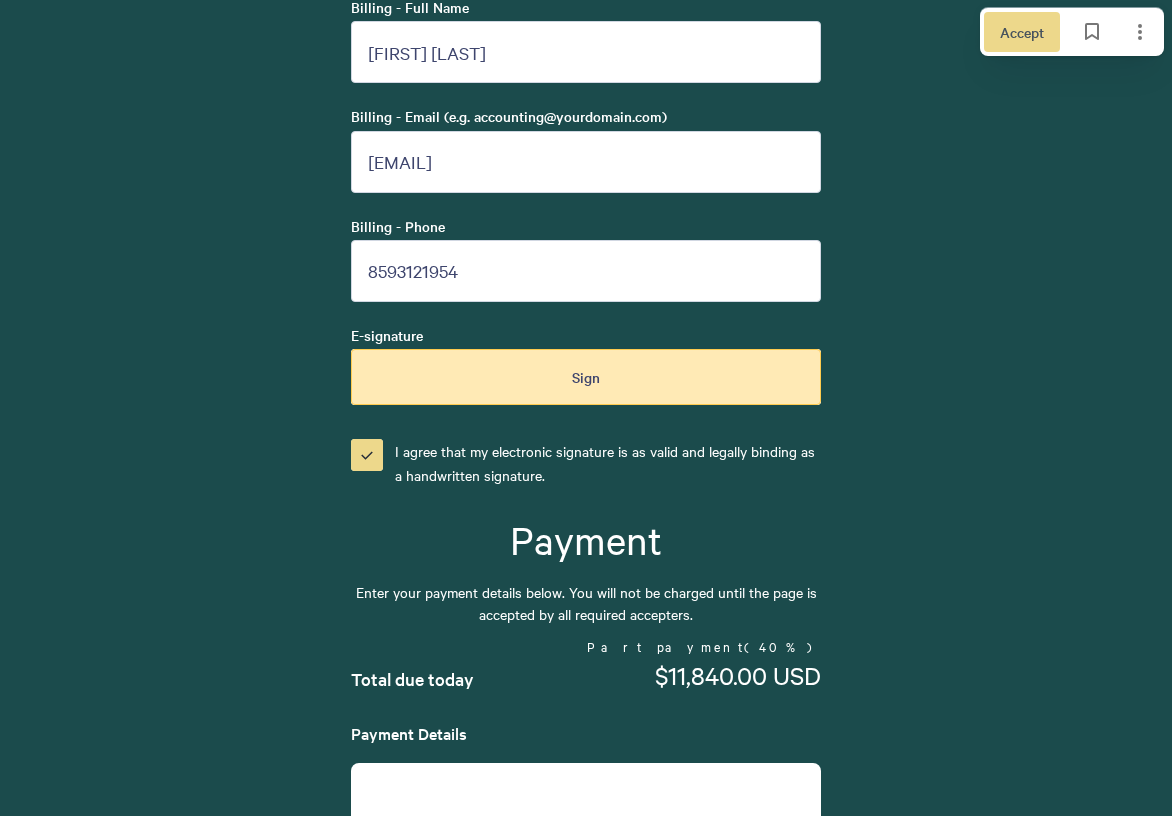 scroll, scrollTop: 15505, scrollLeft: 0, axis: vertical 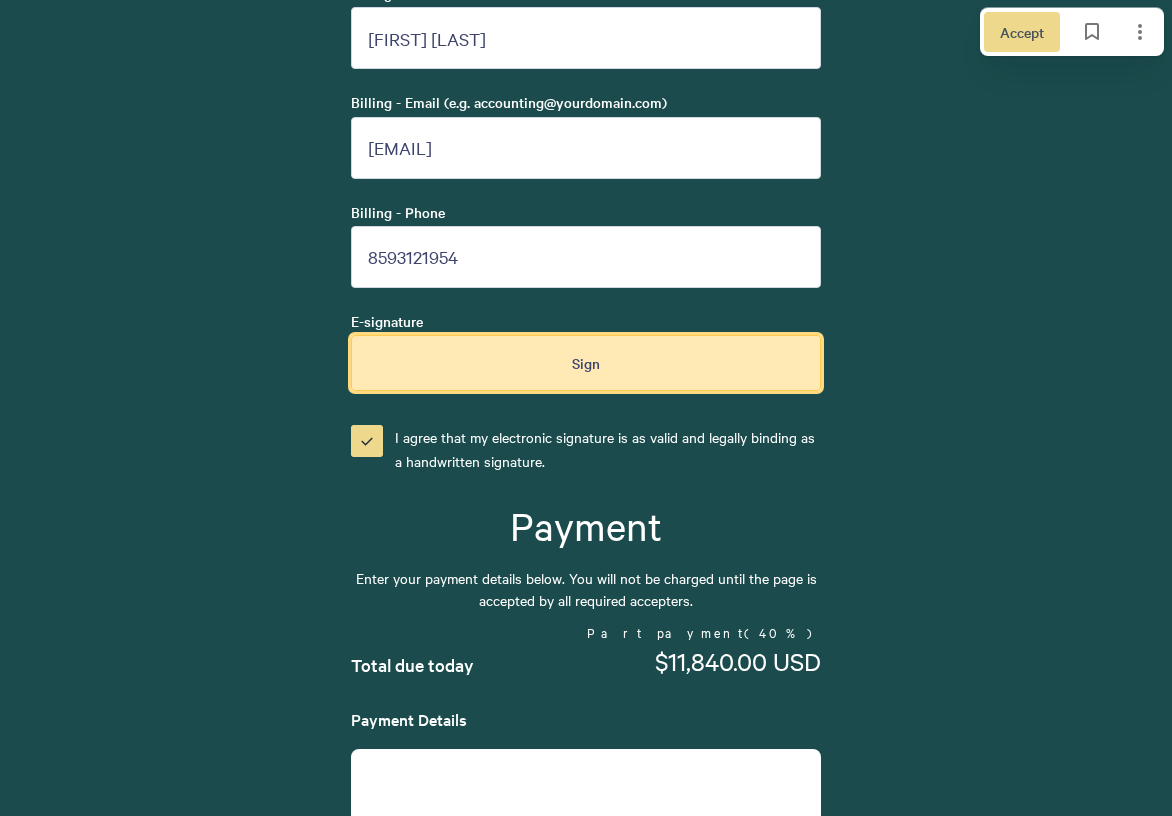 click on "Sign" at bounding box center (586, 363) 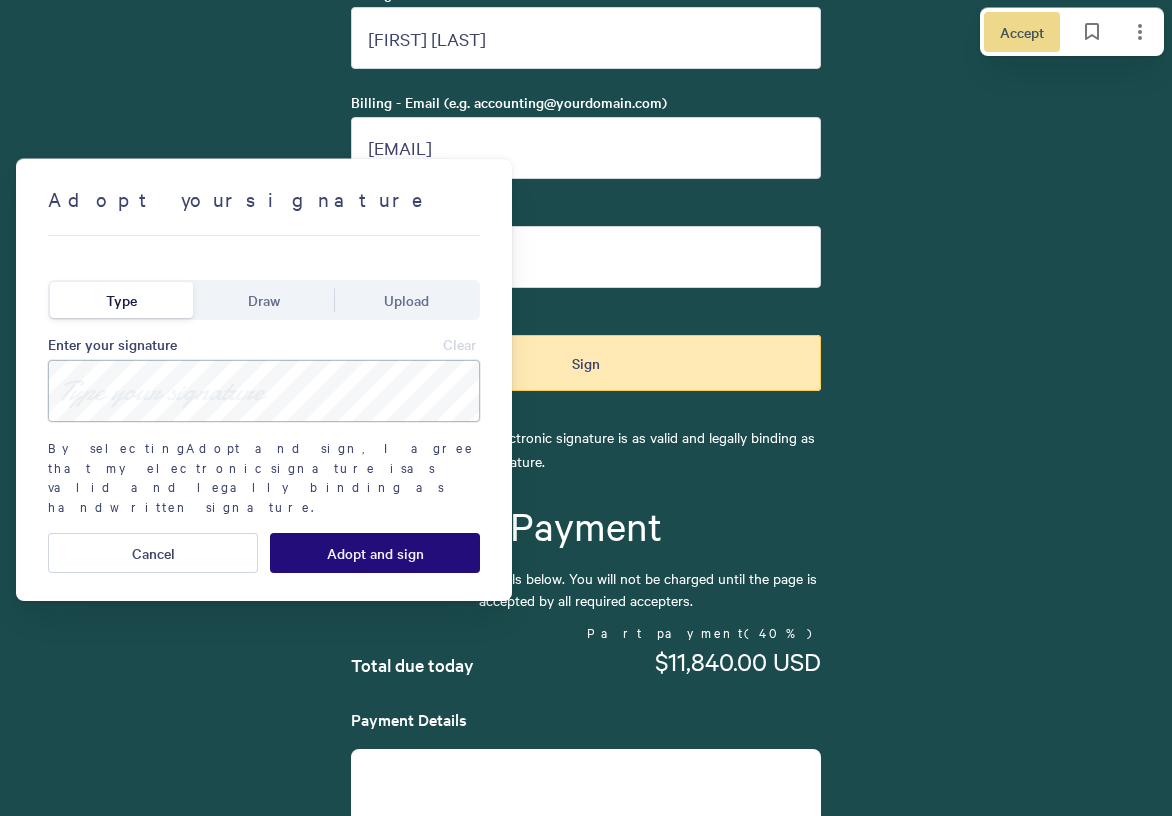 click at bounding box center [264, 391] 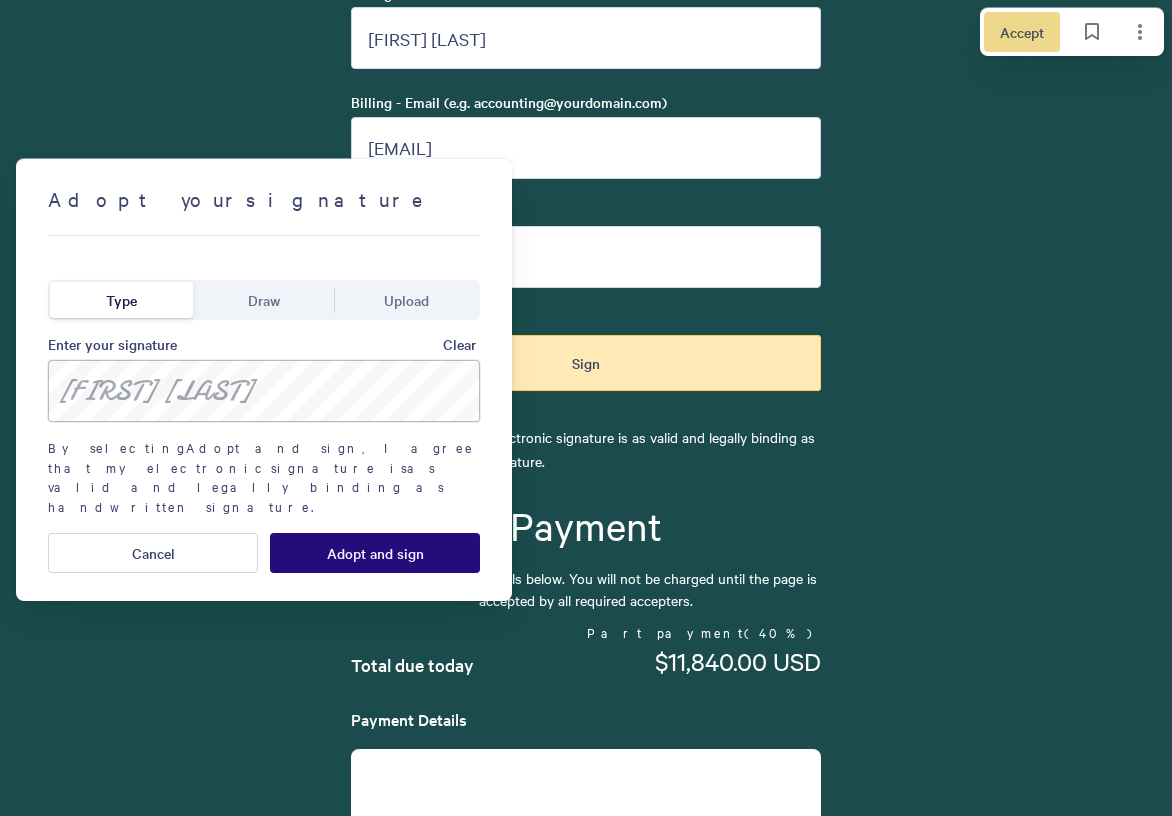 type on "[FIRST] [LAST]" 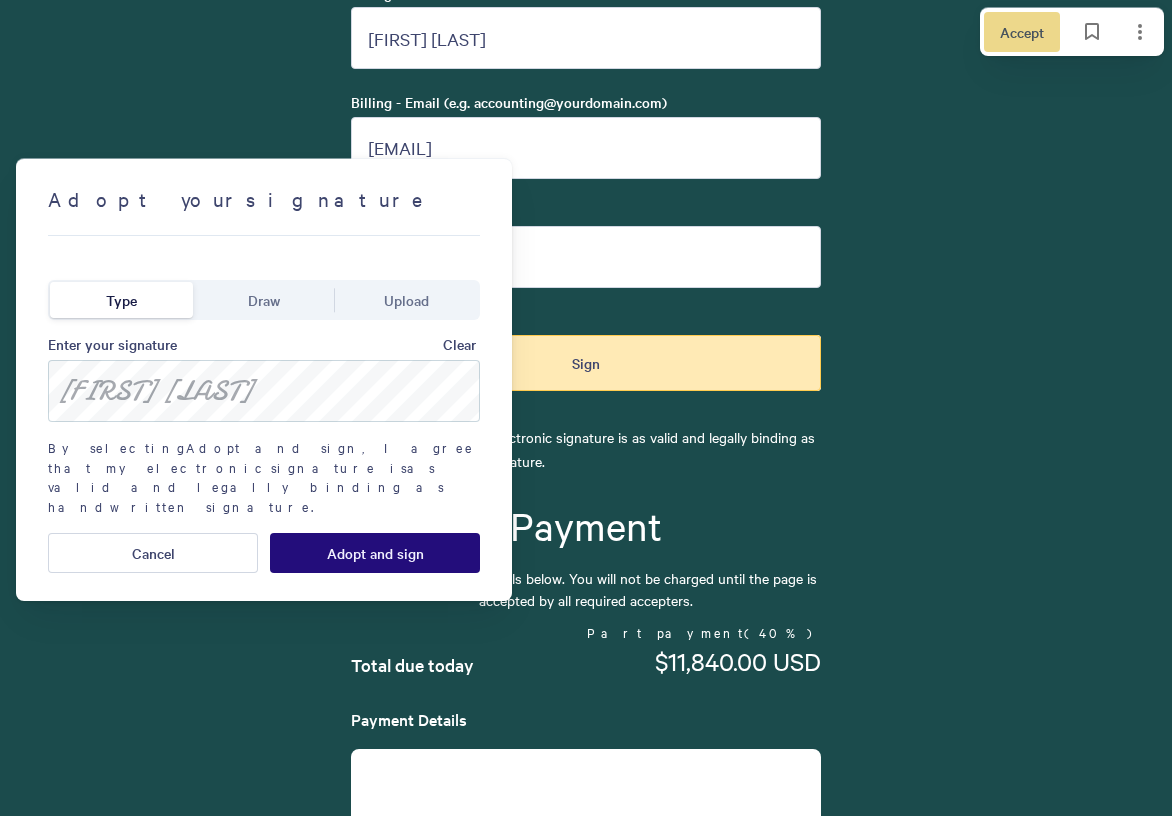 click on "Adopt and sign" at bounding box center [375, 553] 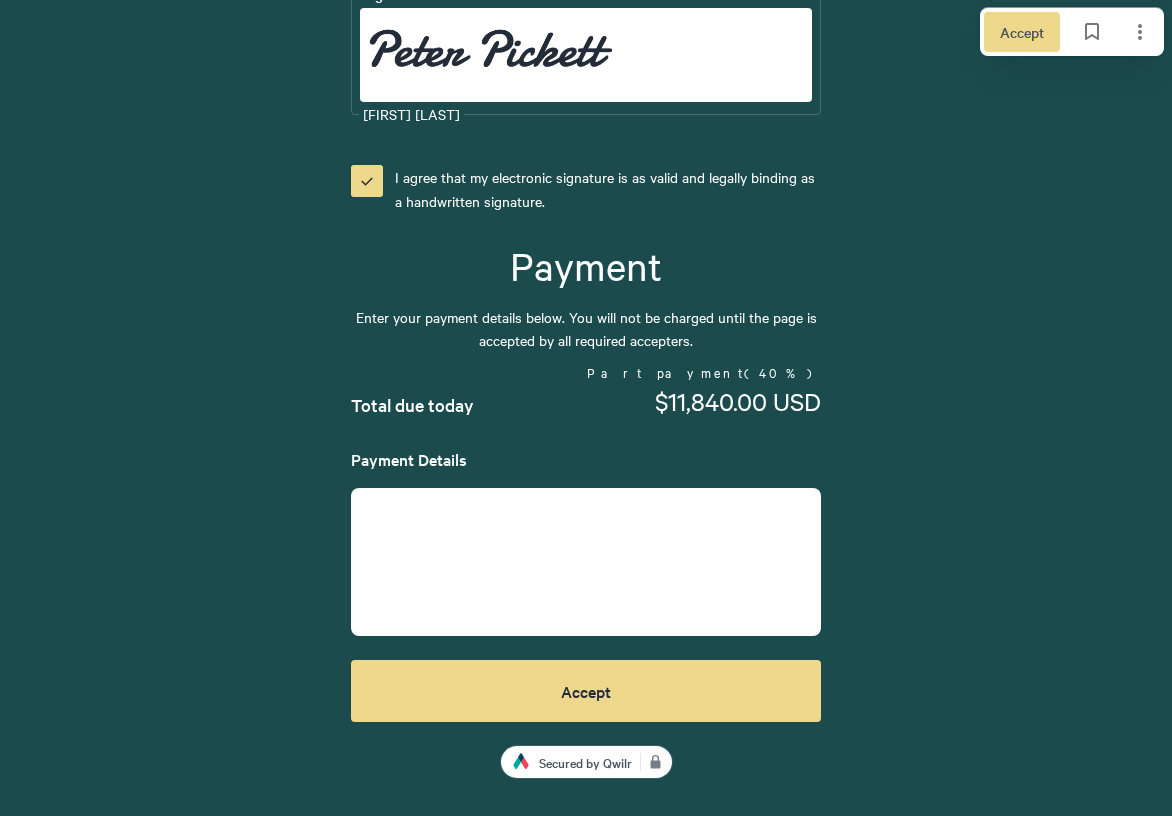 scroll, scrollTop: 15918, scrollLeft: 0, axis: vertical 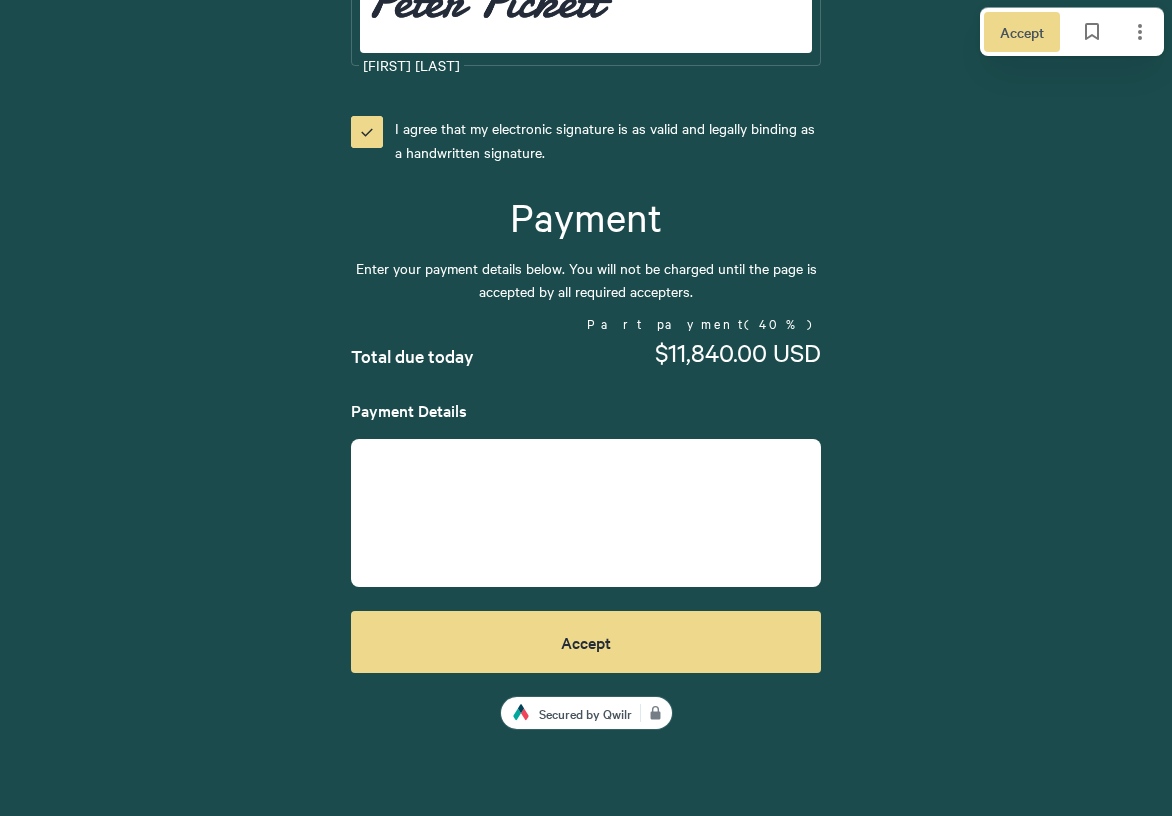 click on "Accept To accept this document, fill out the form and click the button below. Name [FIRST] [LAST] Email [FIRST]@[EXAMPLE.COM] Organization (optional) Billing - Full Name [FIRST] [LAST] Billing - Email (e.g. accounting@yourdomain.com) purchasing@[EXAMPLE.COM] Billing - Phone [PHONE] E-signature Signed 8/4/2025 [FIRST] [LAST] I agree that my electronic signature is as valid and legally binding as a handwritten signature. Payment Enter your payment details below. You will not be charged until the page is accepted by all required accepters. Total due today Part payment  (40%) $11,840.00   USD Payment Details Accept Secured by Qwilr" at bounding box center (586, -133) 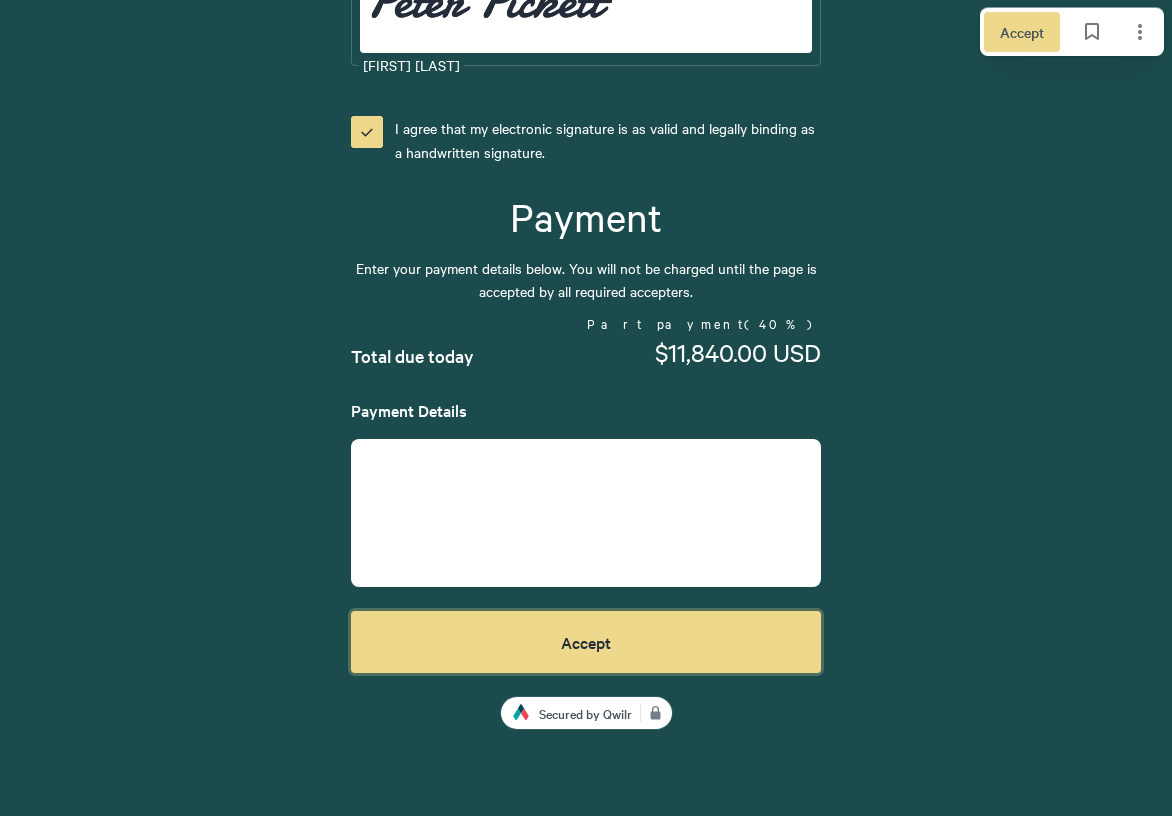 click on "Accept" at bounding box center [586, 642] 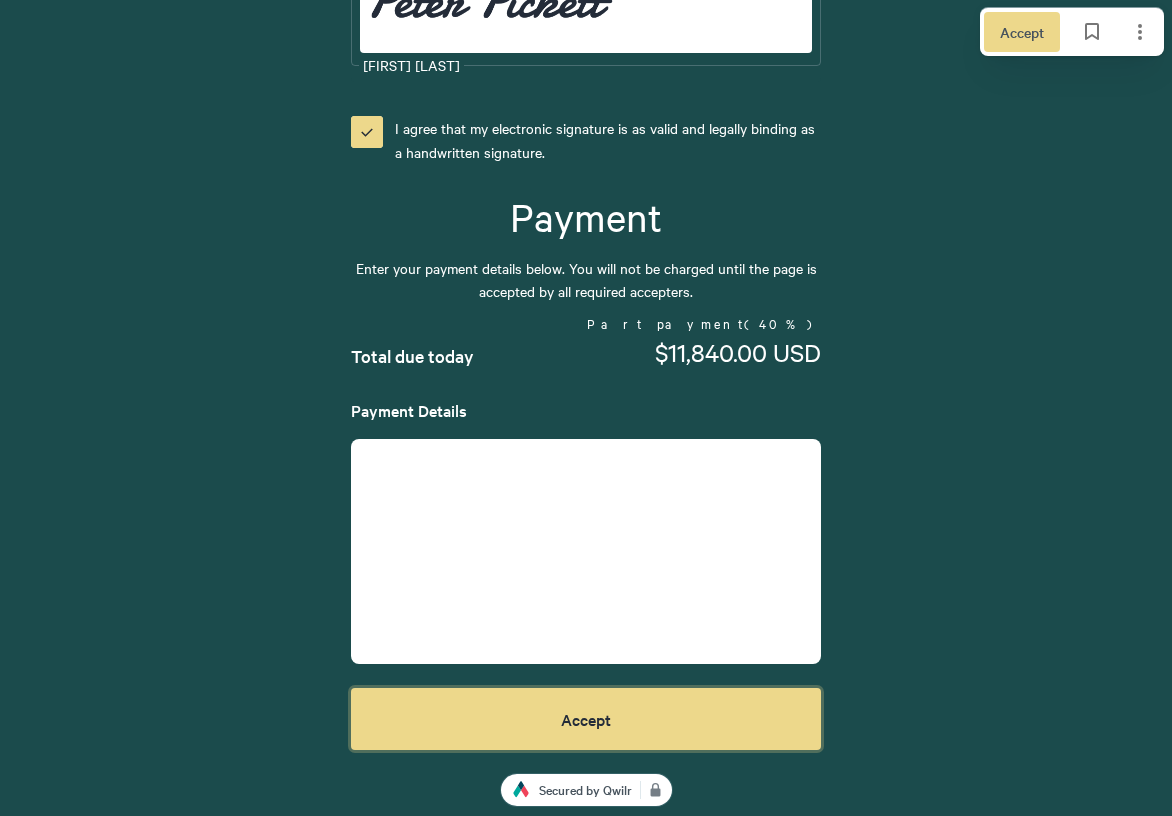 click on "Accept" at bounding box center (586, 719) 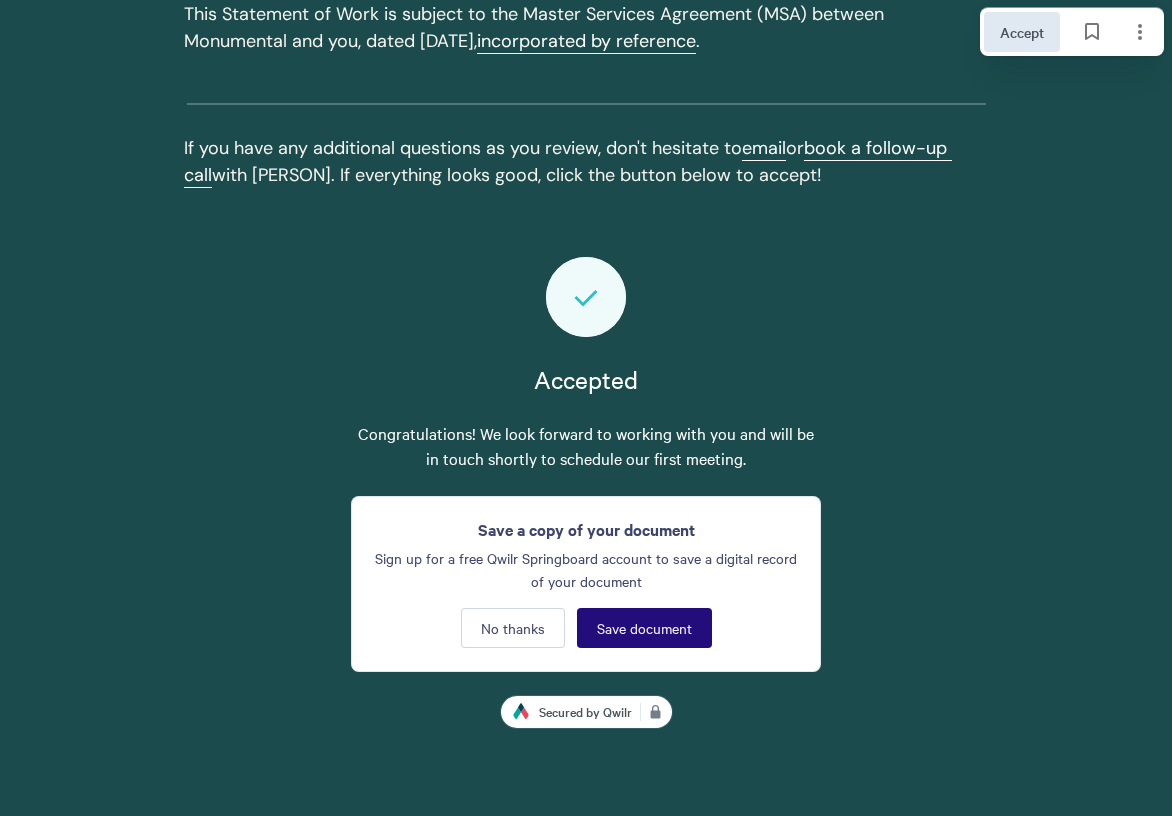 scroll, scrollTop: 14665, scrollLeft: 0, axis: vertical 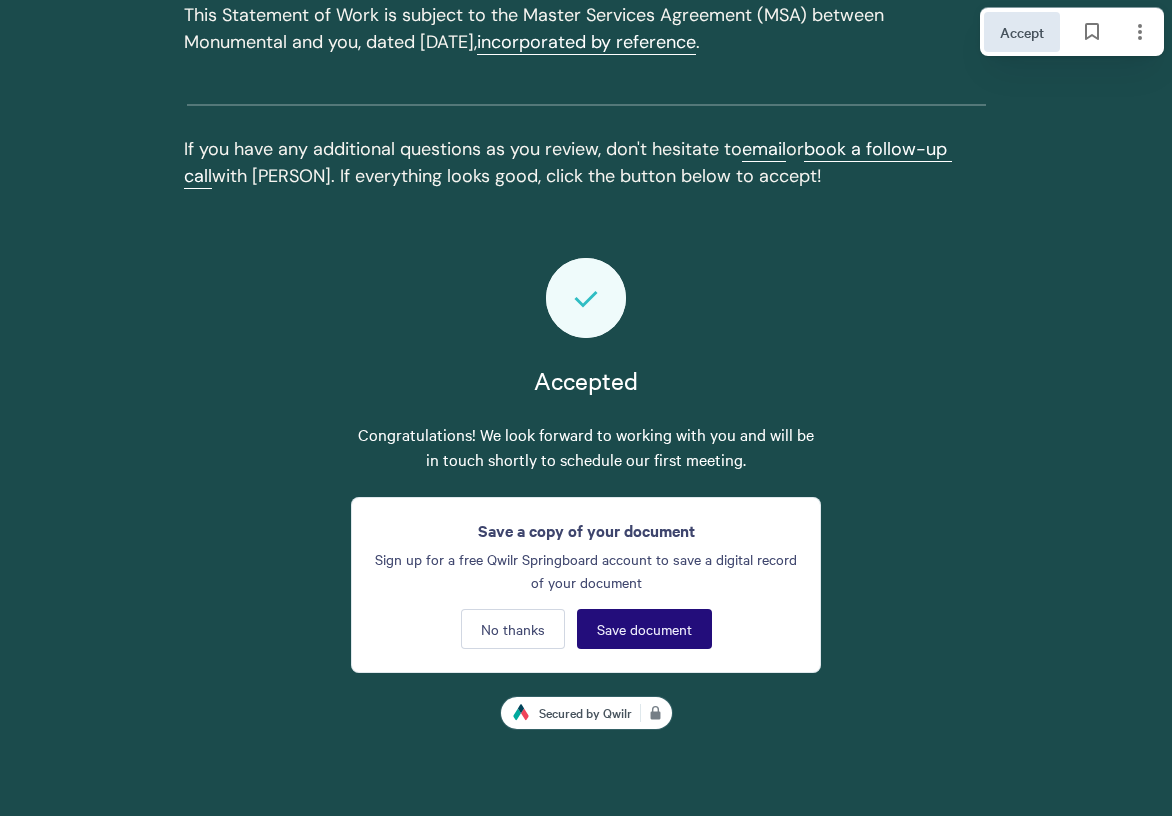 type 